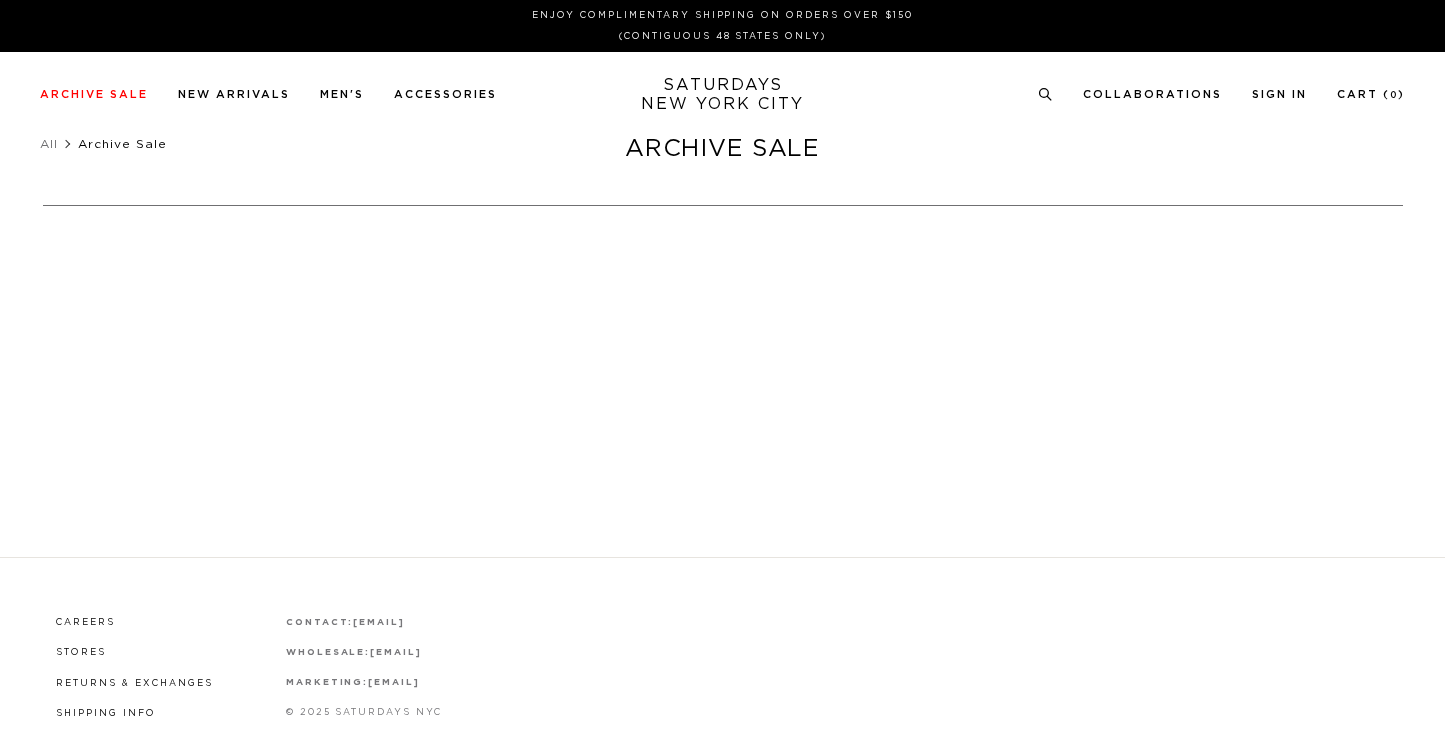 scroll, scrollTop: 0, scrollLeft: 0, axis: both 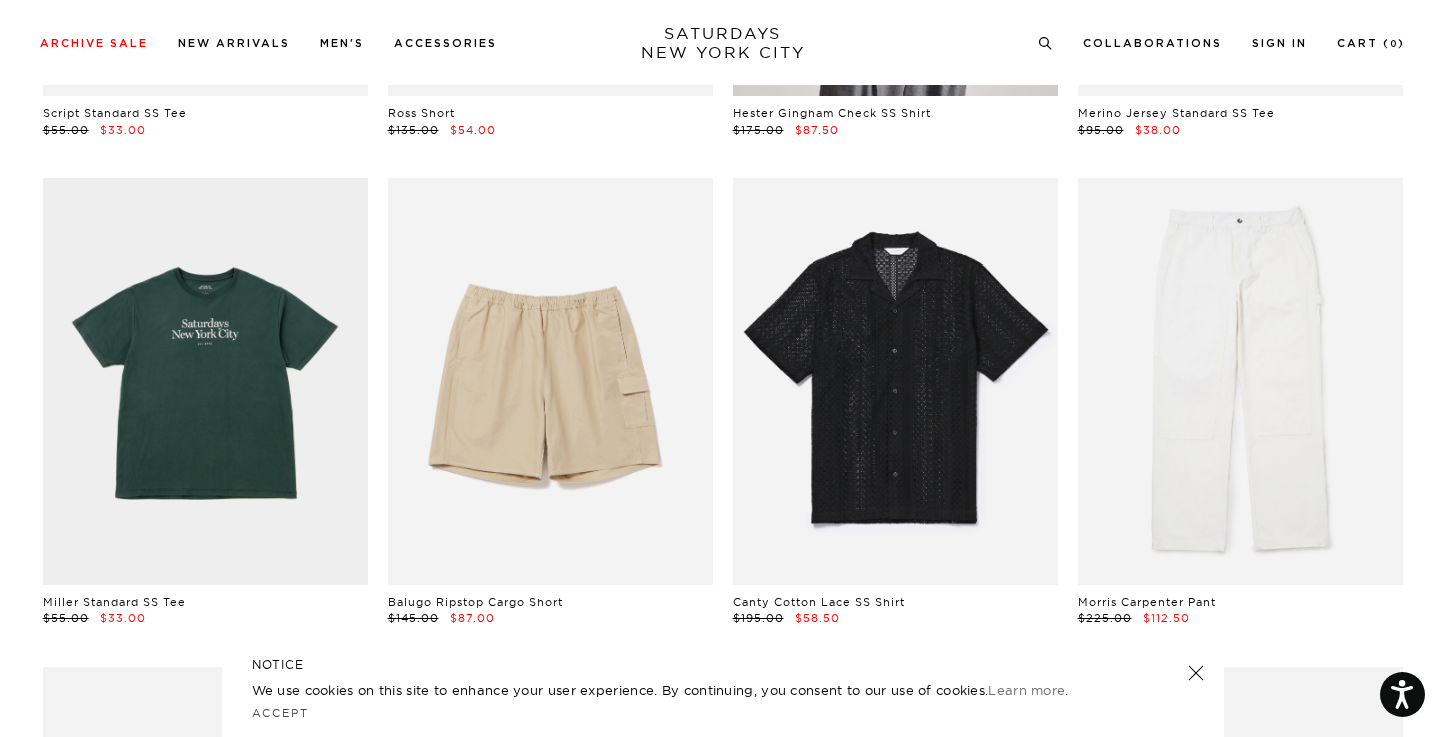 click at bounding box center [1195, 673] 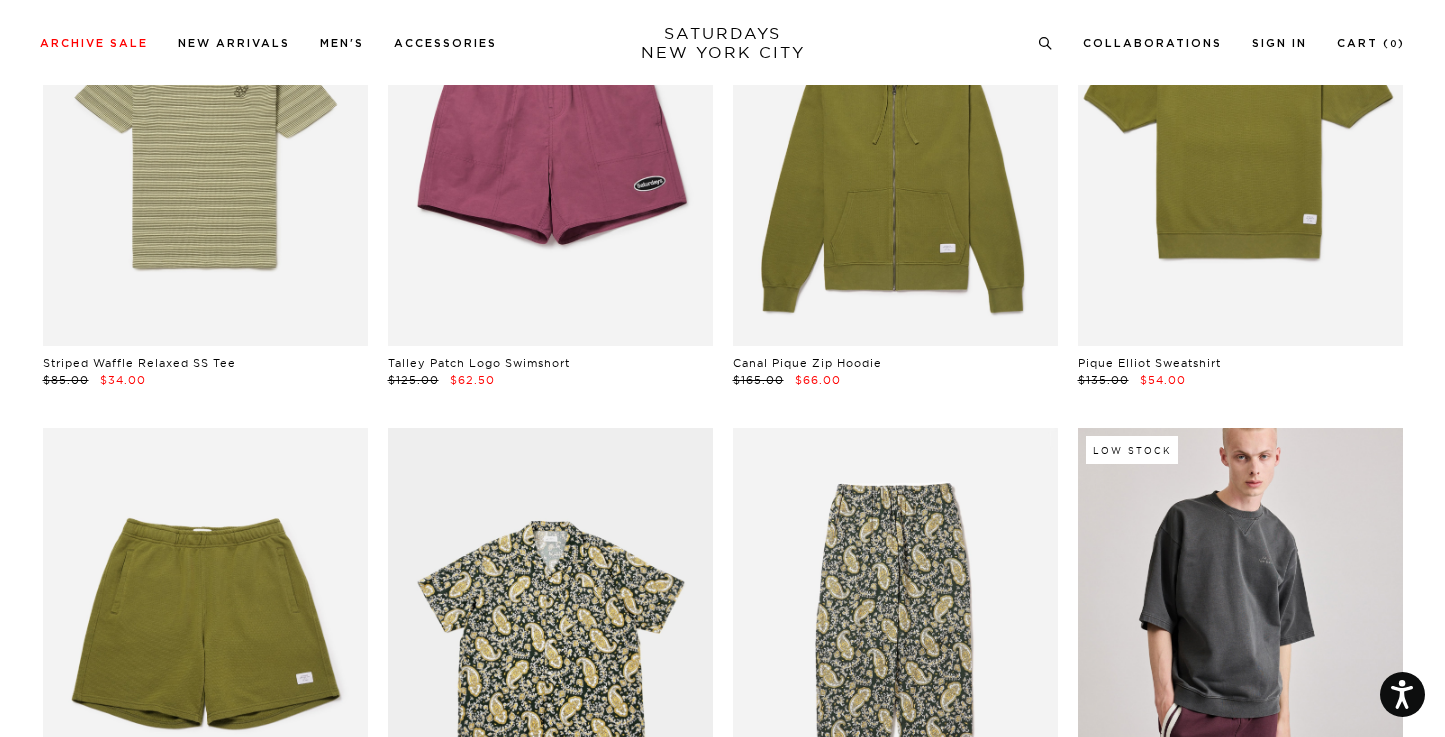 scroll, scrollTop: 7591, scrollLeft: 0, axis: vertical 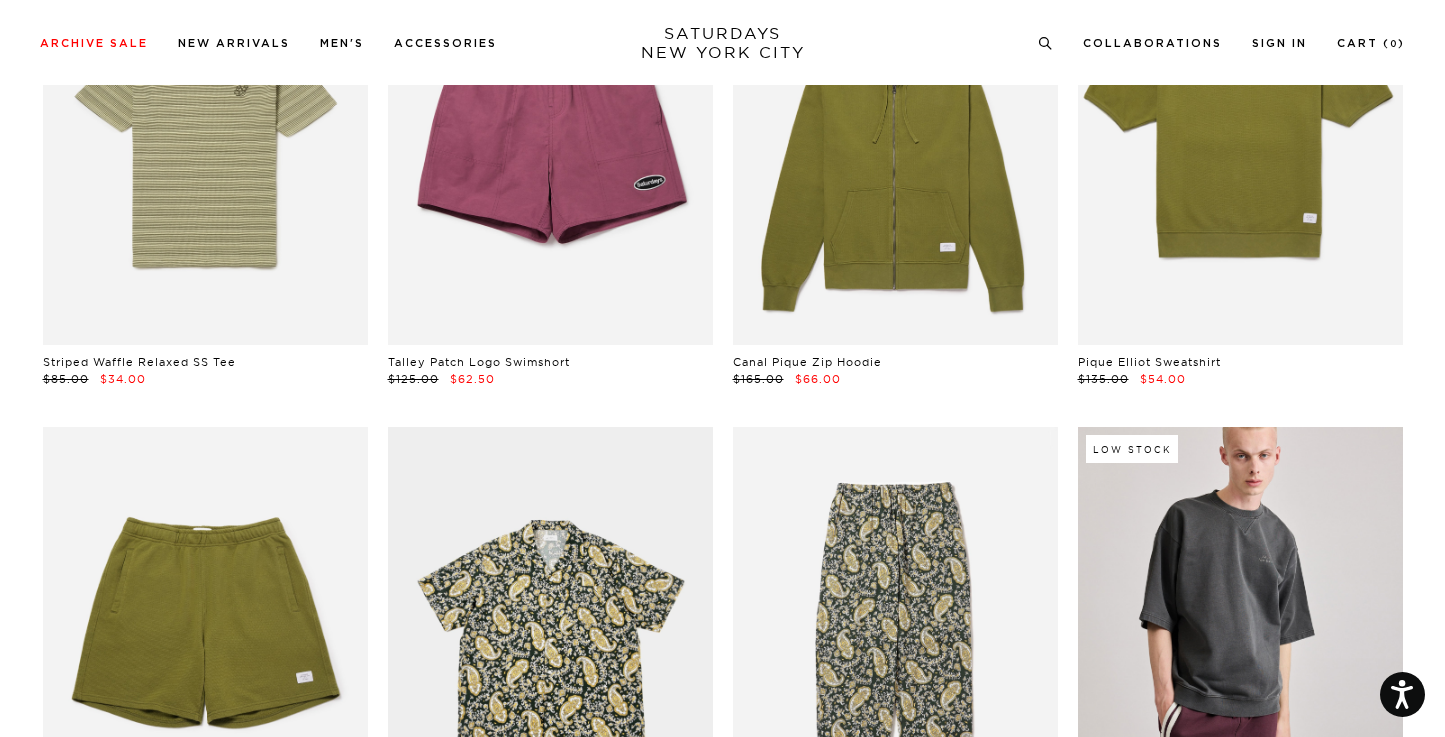 click on "Script Standard SS Tee   $55.00   $33.00                   Ross Short   $135.00   $54.00                   Hester Gingham Check SS Shirt   $175.00   $87.50     Low Stock               Merino Jersey Standard SS Tee   $95.00   $38.00                   Miller Standard SS Tee   $55.00   $33.00                   Balugo Ripstop Cargo Short   $145.00   $87.00                   Canty Cotton Lace SS Shirt   $195.00   $58.50                   Morris Carpenter Pant   $225.00   $112.50                   Script Standard SS Tee   $55.00   $33.00                   York Camp Collar SS Shirt   $155.00   $77.50                   Mario Cut Off Short   $150.00   $90.00                   Miller Standard SS Tee   $55.00   $33.00     Low Stock               SNYC Relaxed Fit SS Tee   $58.00   $29.00                   Balugo Ripstop Cargo Short   $145.00   $87.00     Low Stock               Hester Cuba SS Shirt   $175.00   $87.50                   Logo Sock   $20.00   $10.00" at bounding box center [723, 17271] 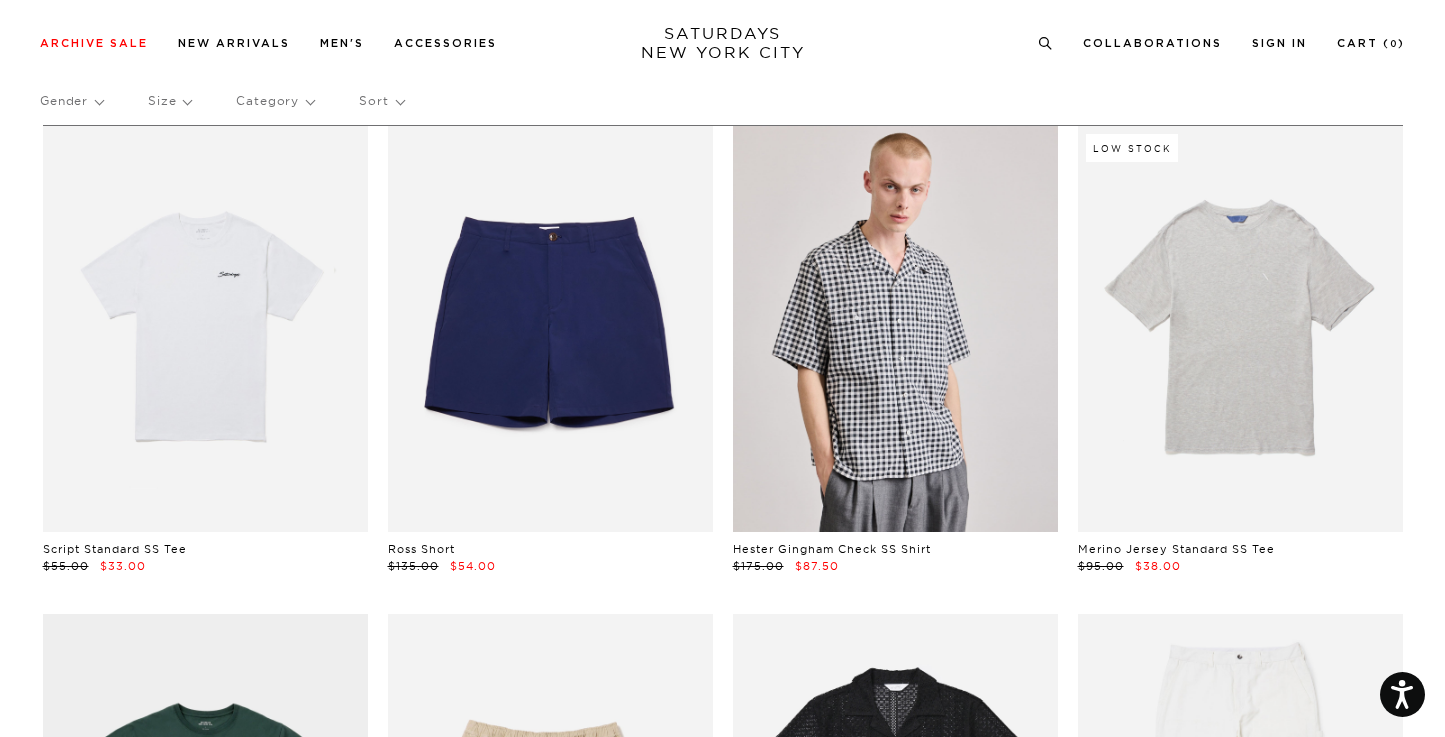 scroll, scrollTop: 0, scrollLeft: 0, axis: both 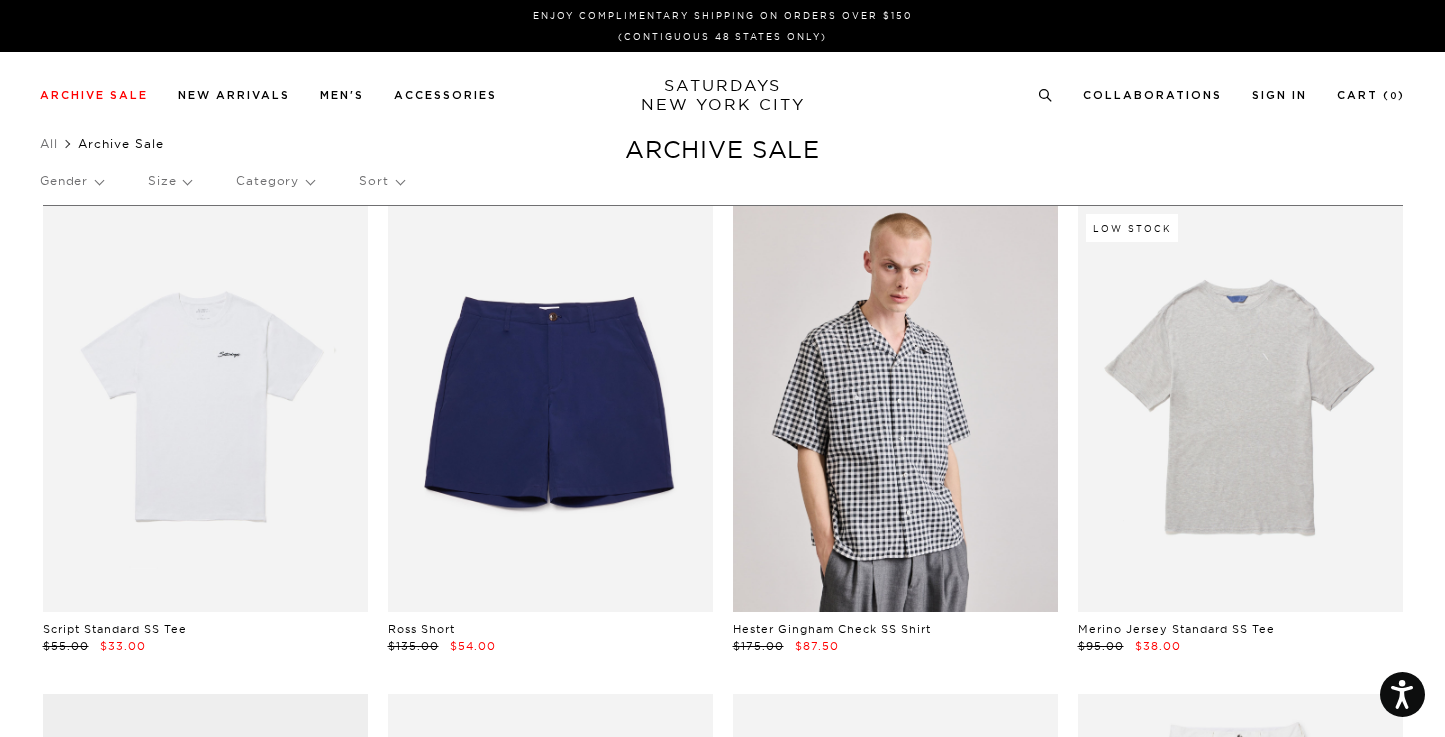 click on "Category" at bounding box center (275, 181) 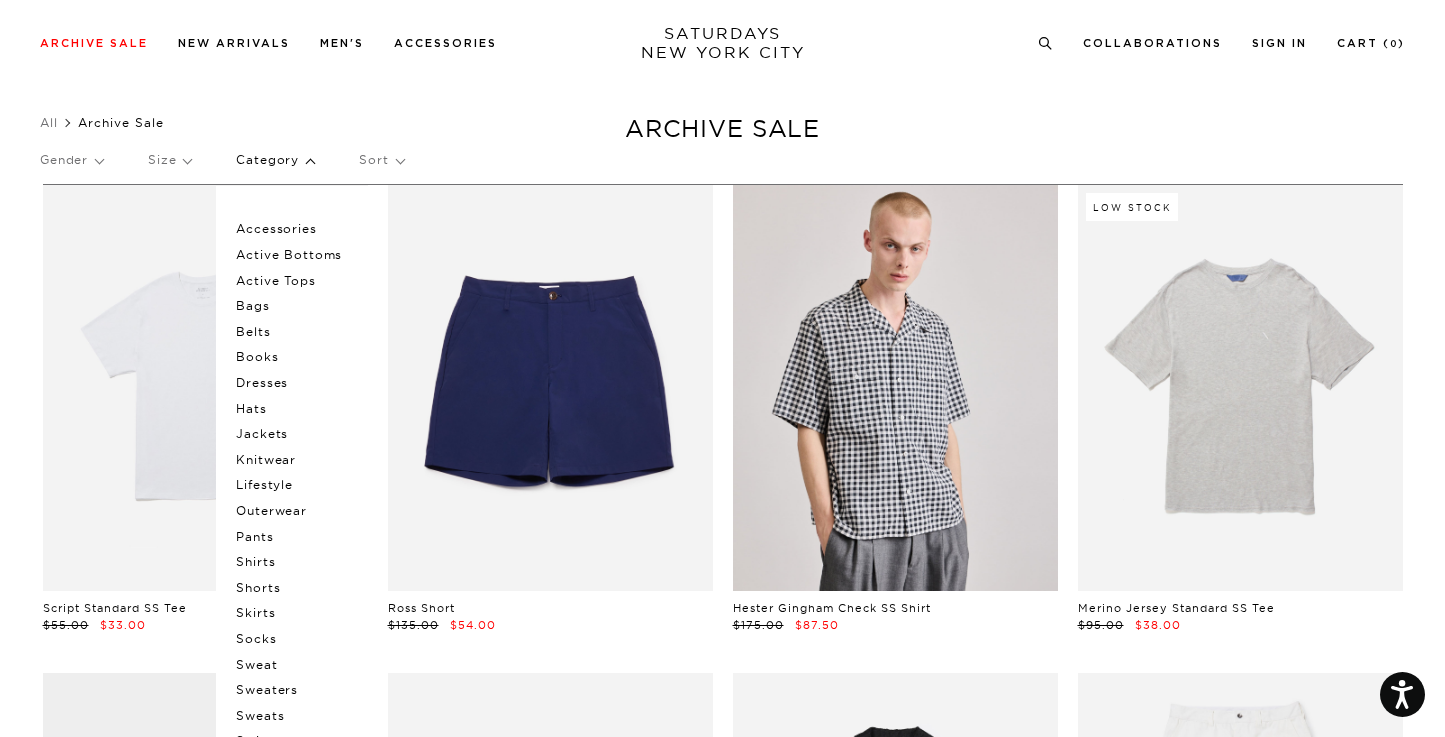 scroll, scrollTop: 23, scrollLeft: 0, axis: vertical 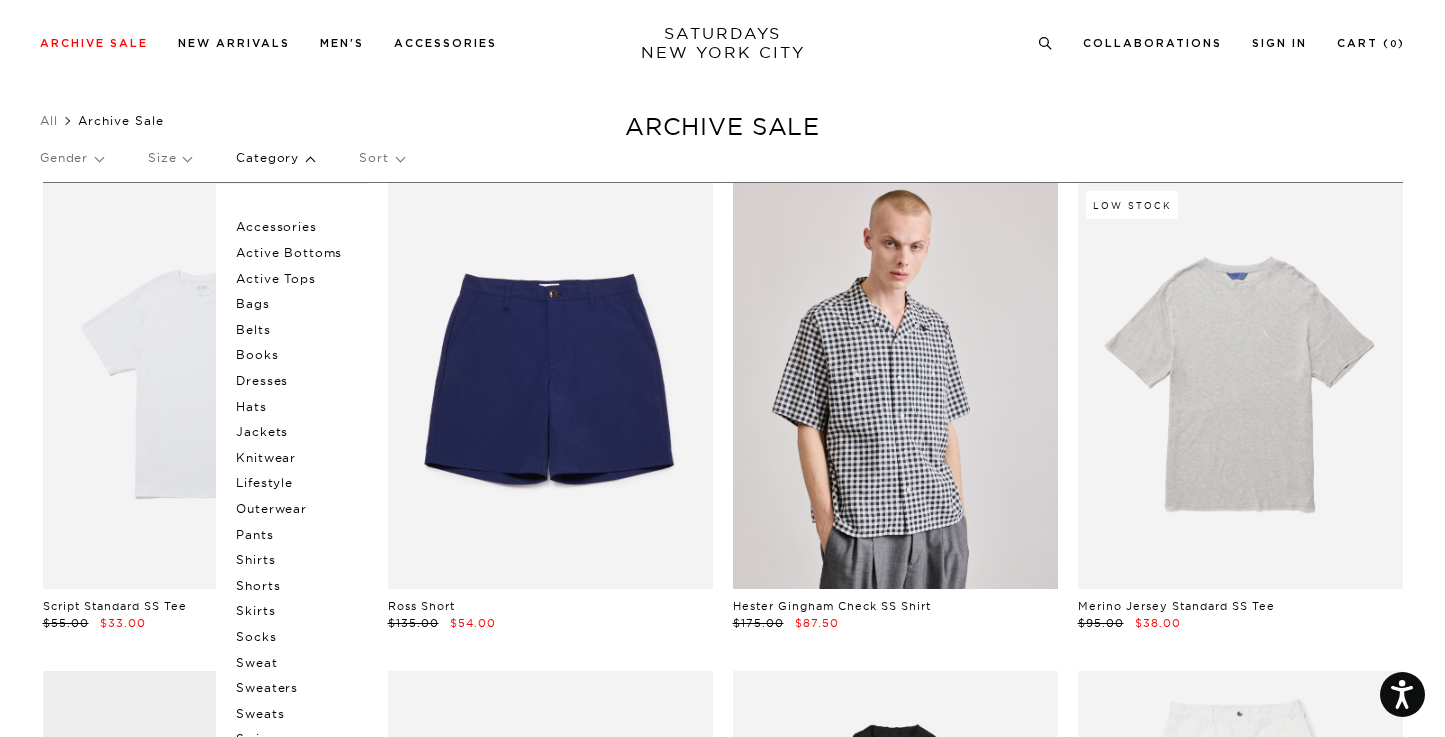 click on "Shirts" at bounding box center (296, 560) 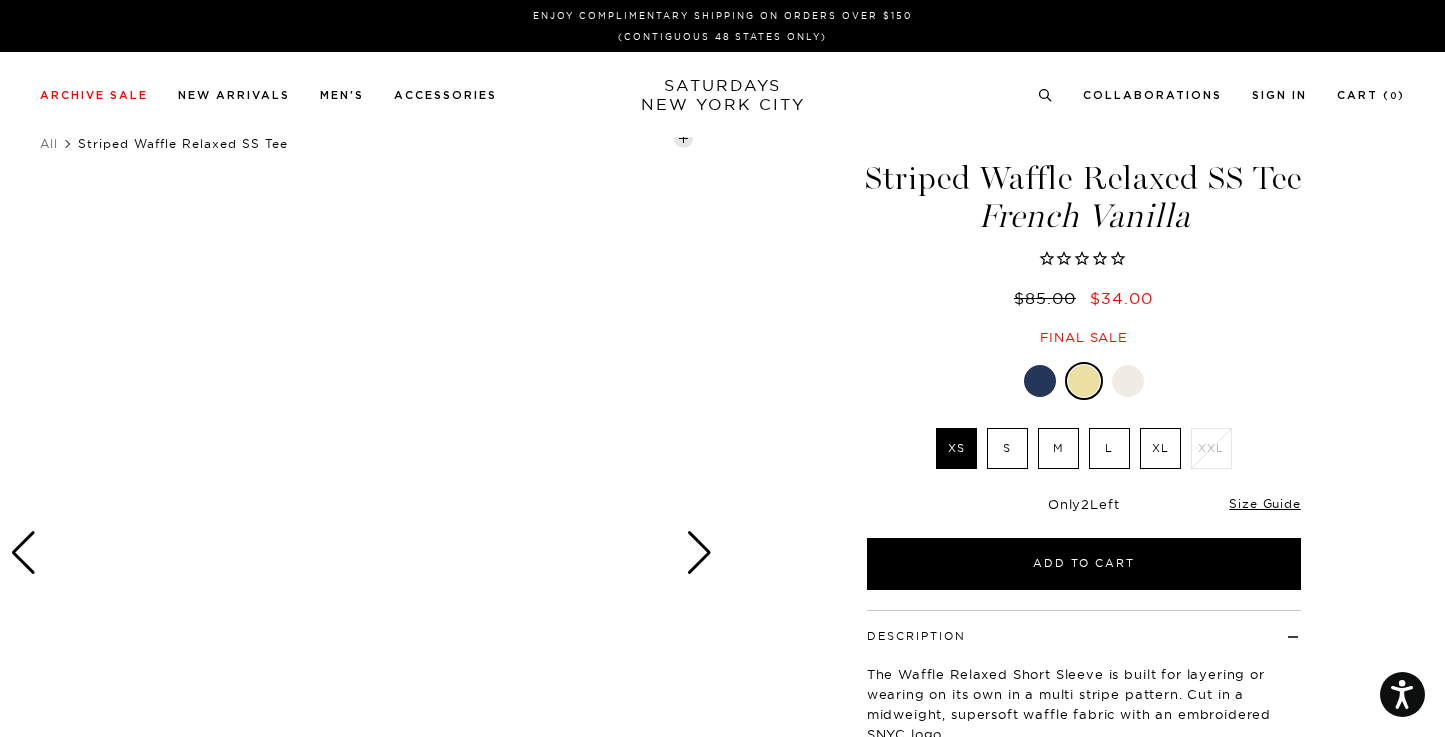 scroll, scrollTop: 0, scrollLeft: 0, axis: both 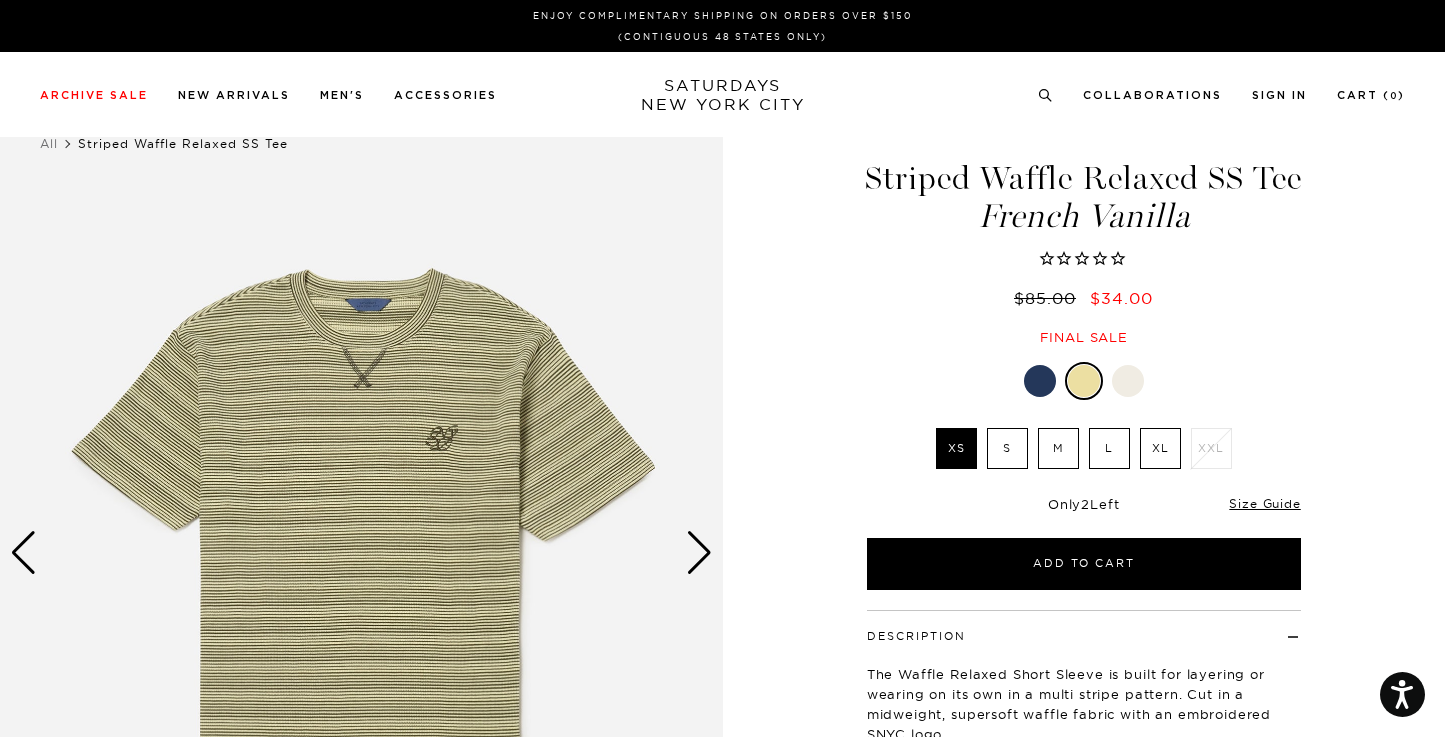 click at bounding box center [1040, 381] 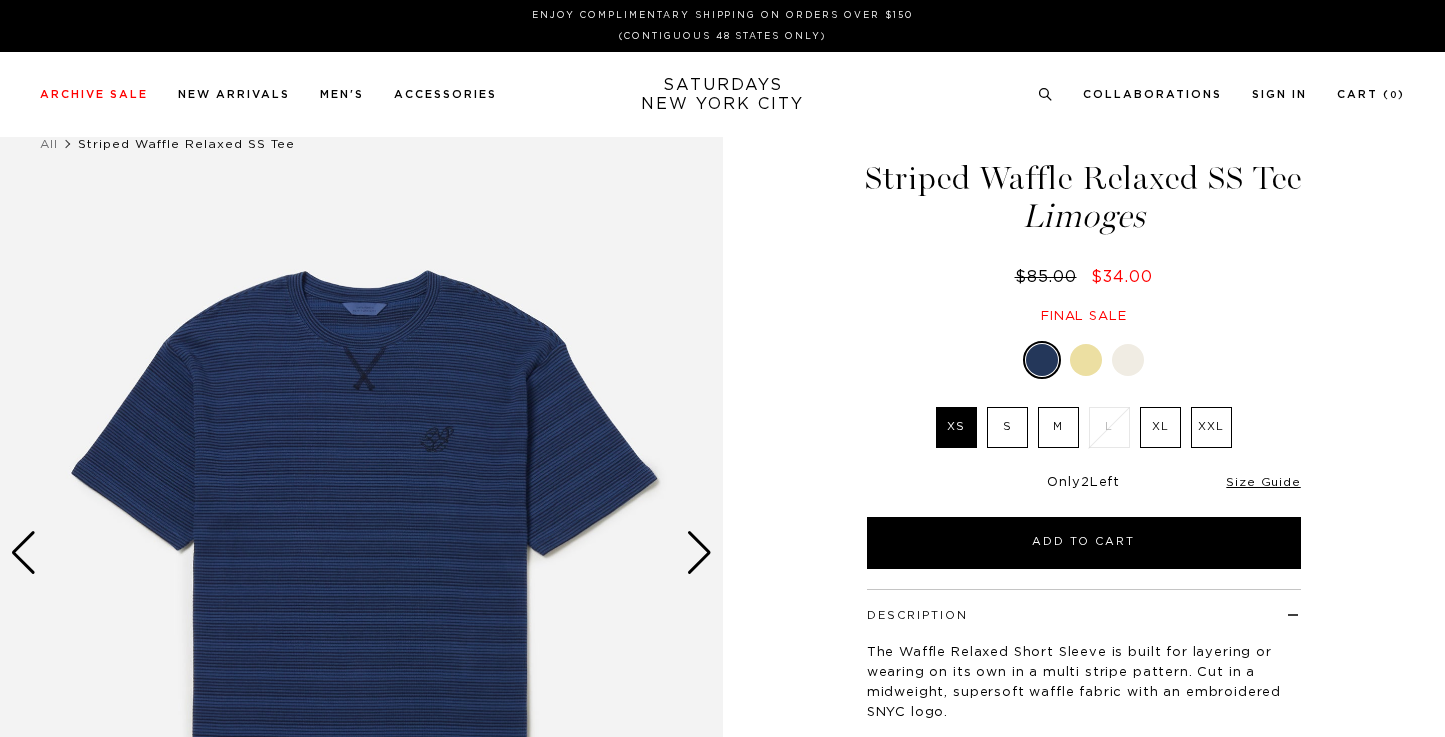 scroll, scrollTop: 0, scrollLeft: 0, axis: both 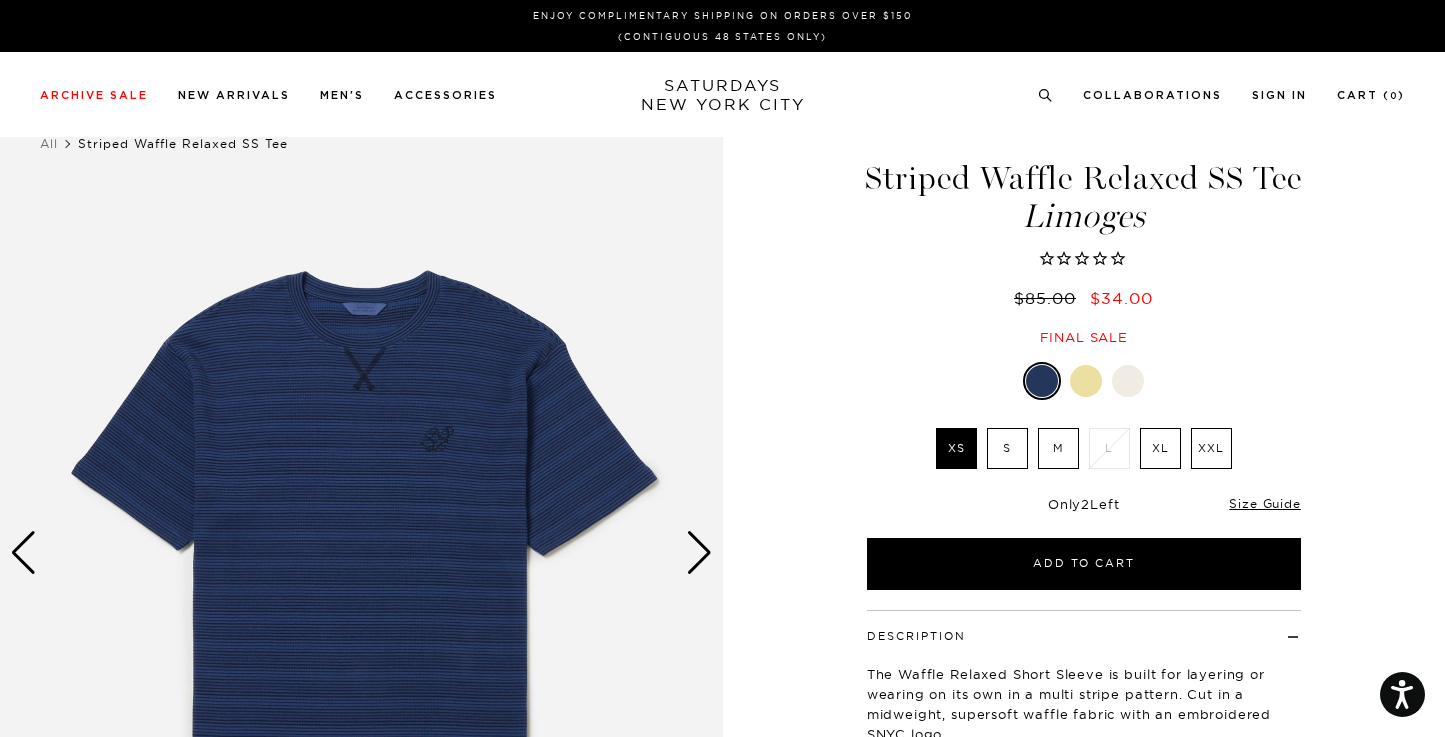 click on "M" at bounding box center [1058, 448] 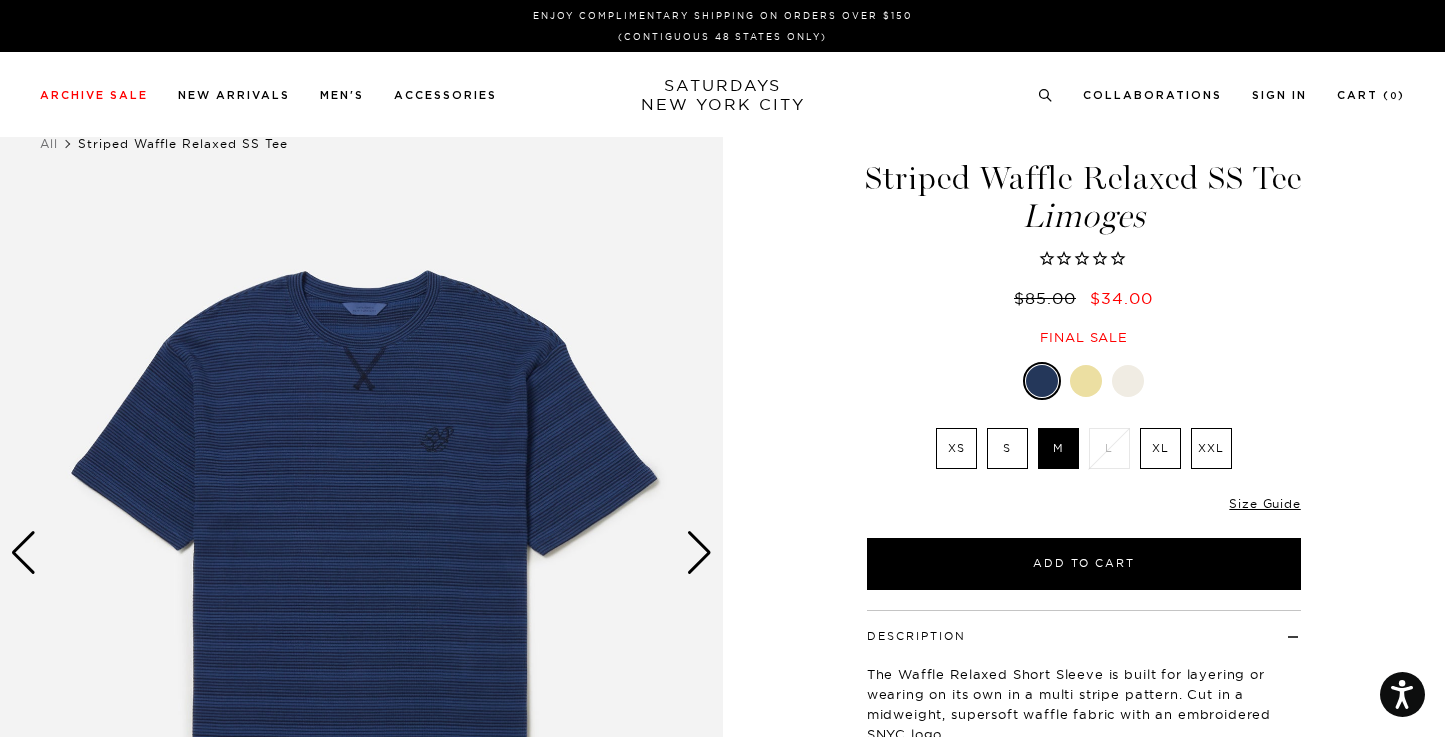 click at bounding box center [1086, 381] 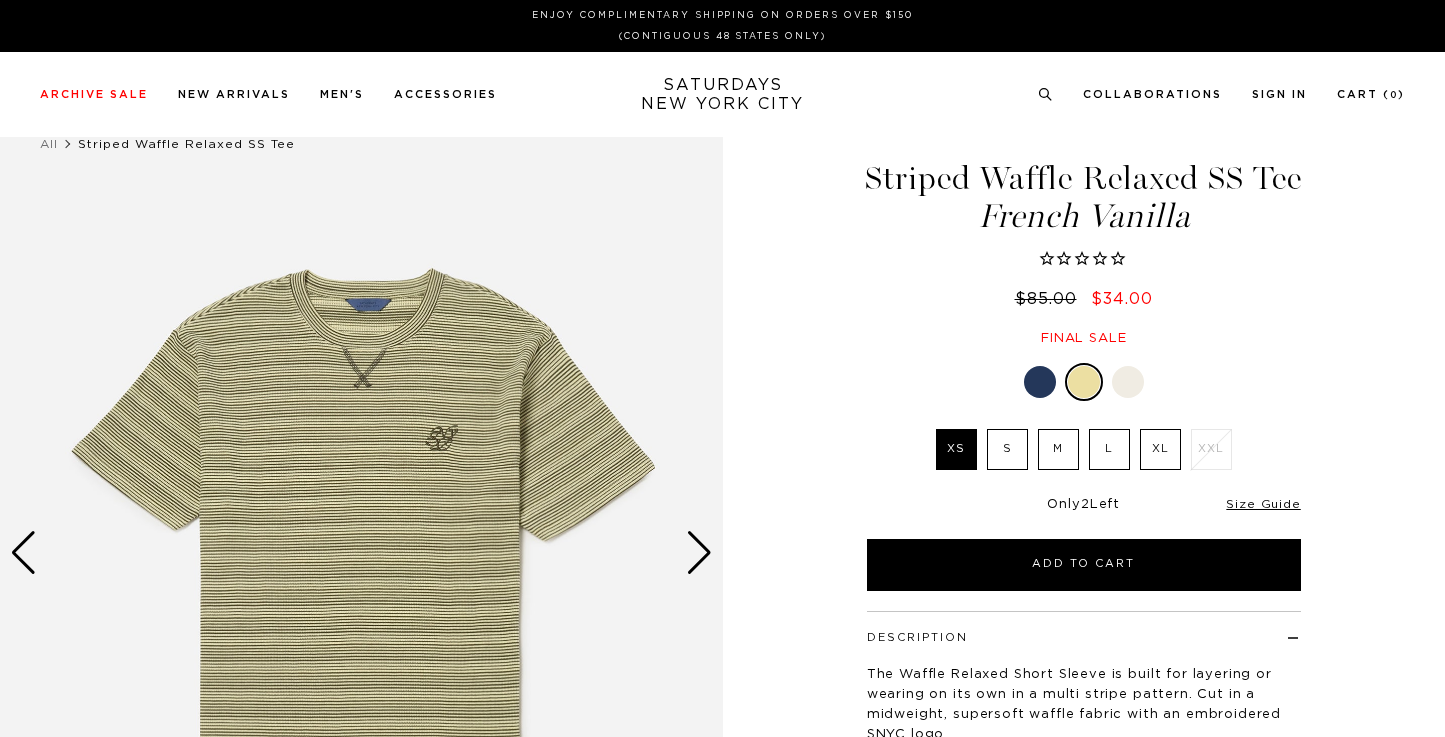 scroll, scrollTop: 0, scrollLeft: 0, axis: both 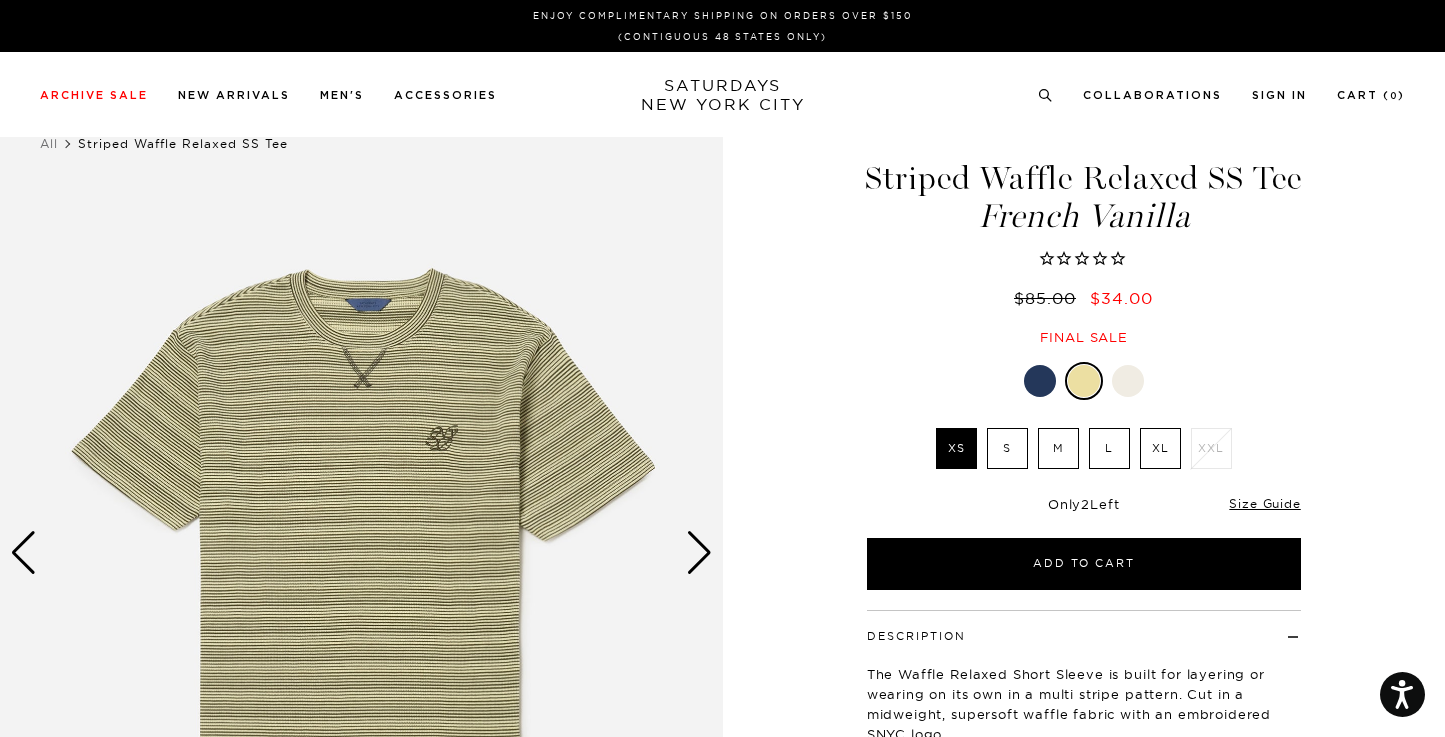 click at bounding box center [1040, 381] 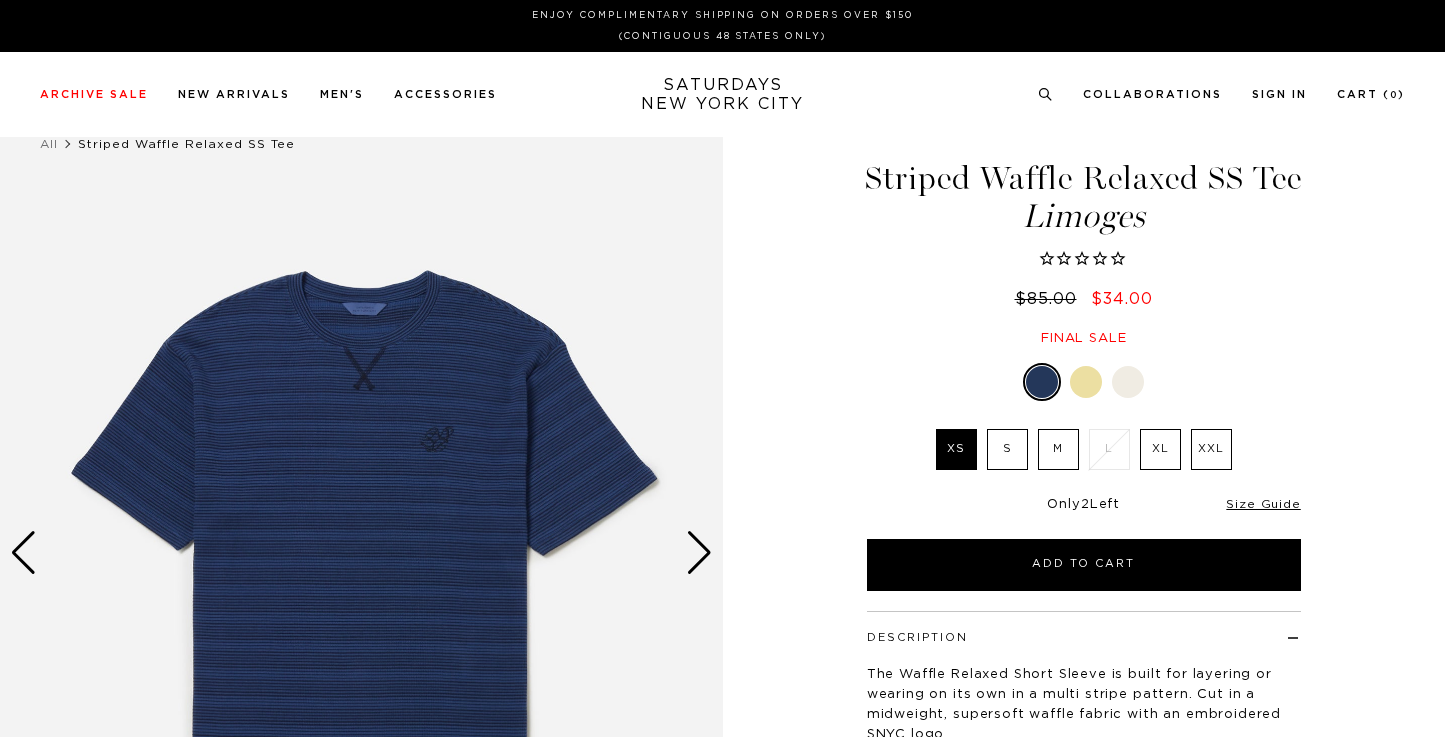 scroll, scrollTop: 0, scrollLeft: 0, axis: both 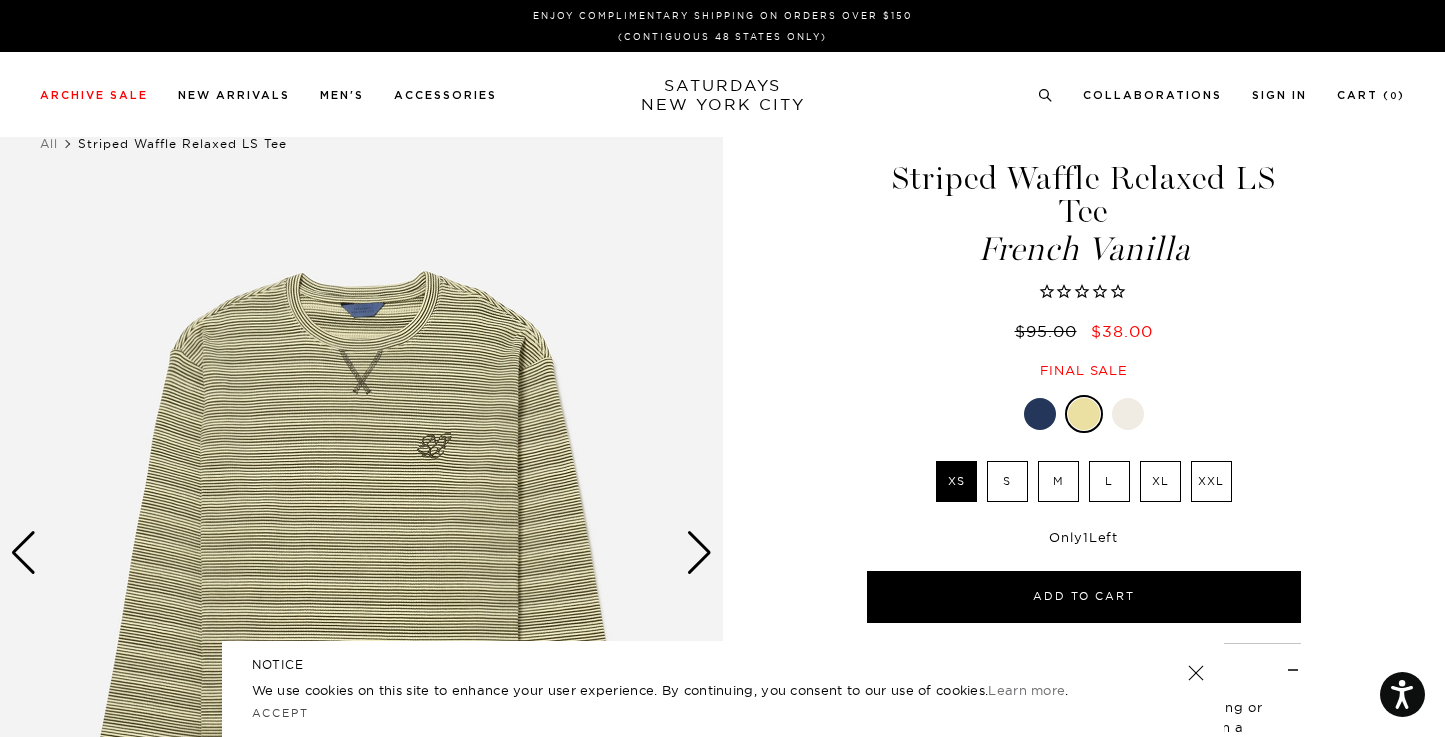 click at bounding box center (1084, 414) 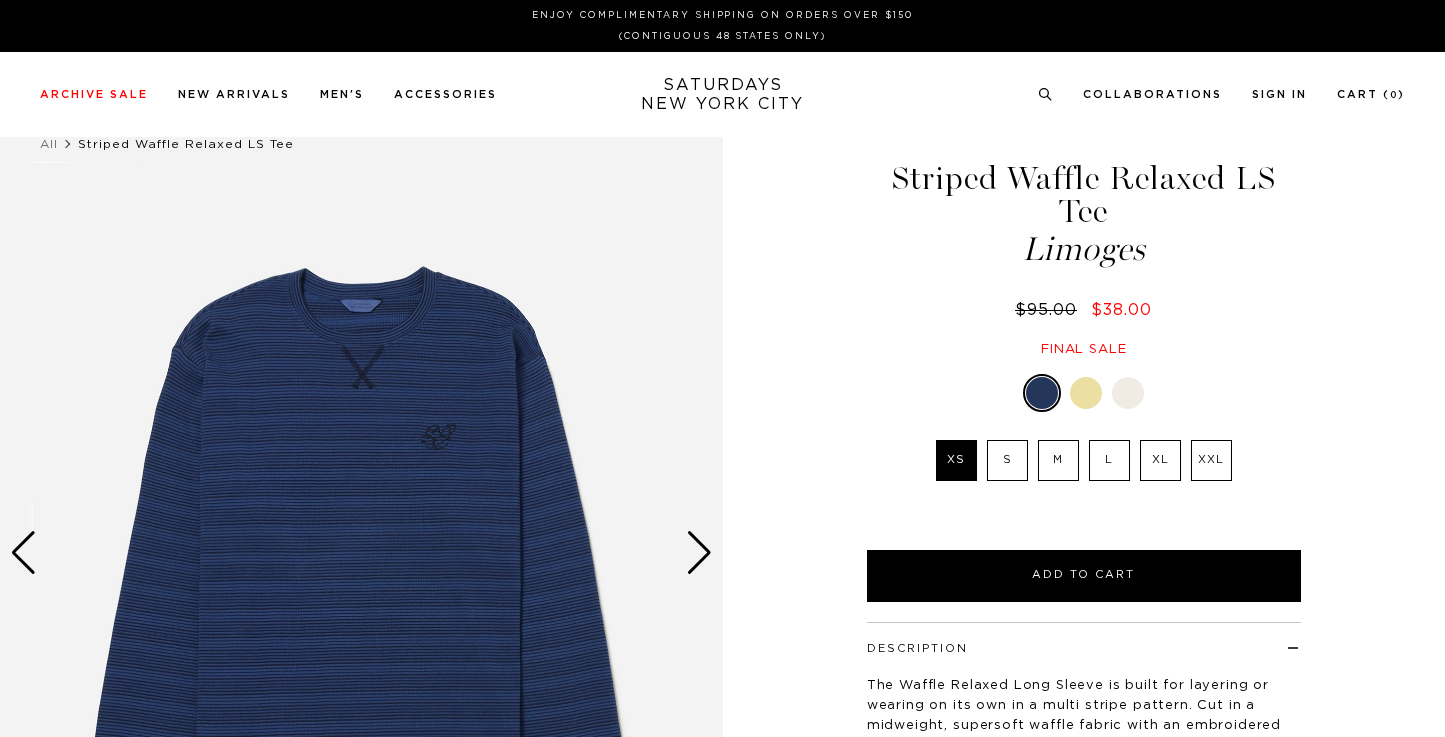 scroll, scrollTop: 0, scrollLeft: 0, axis: both 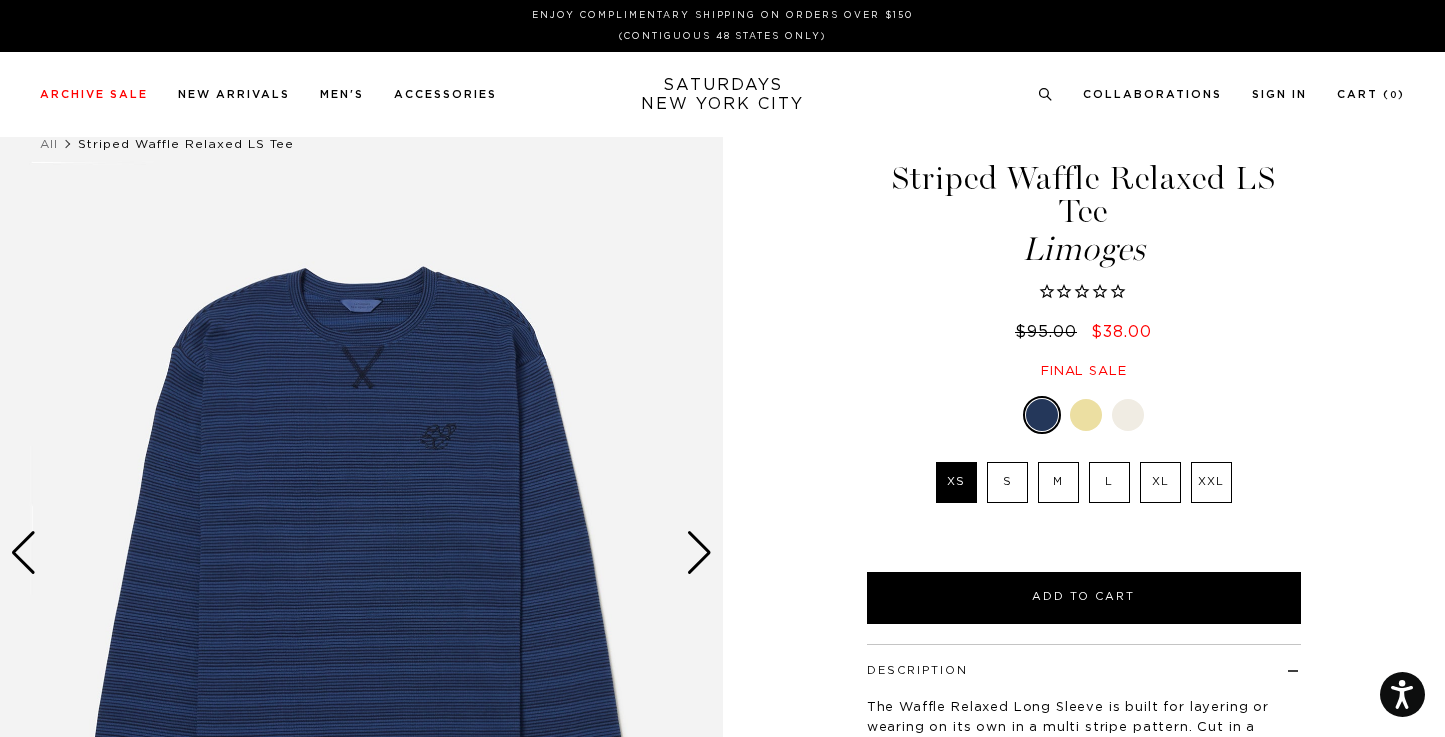 click on "M" at bounding box center [1058, 482] 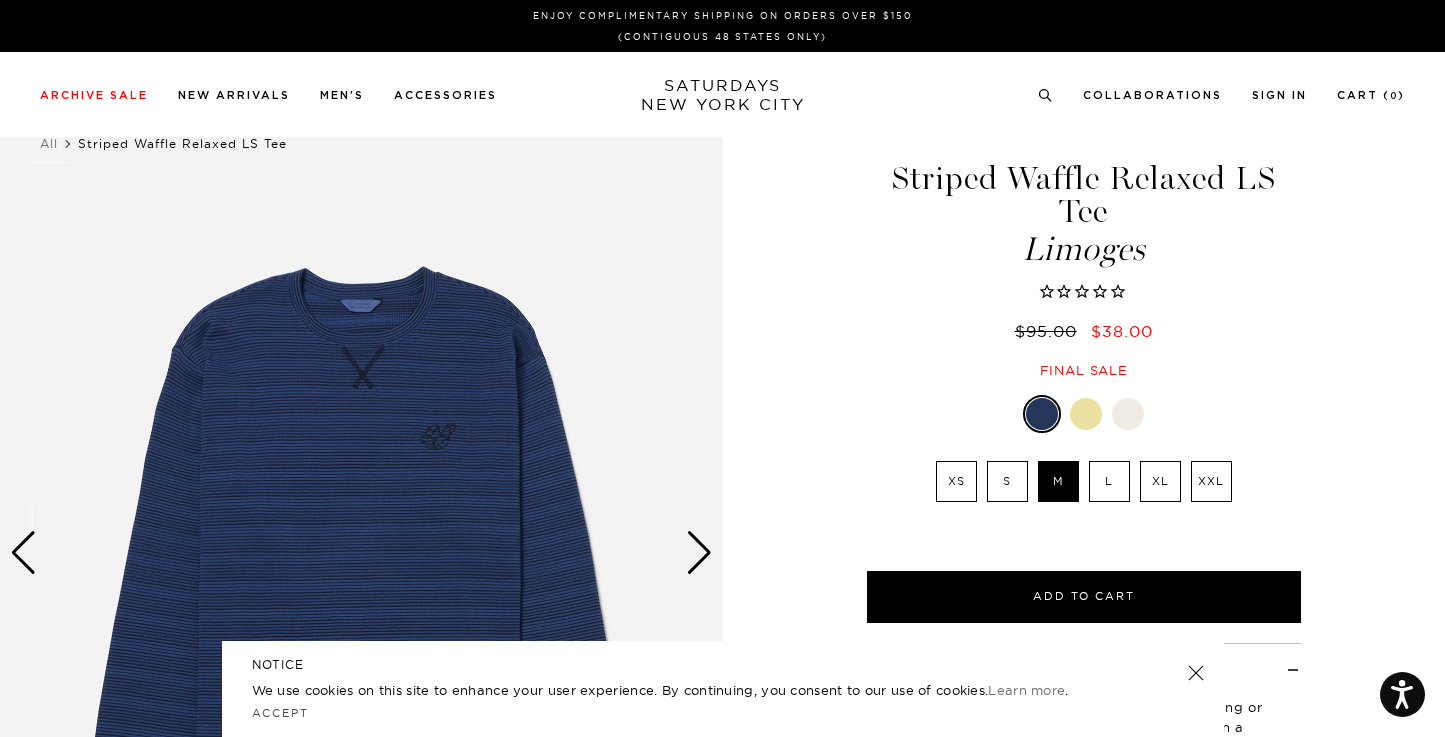 click at bounding box center (1195, 673) 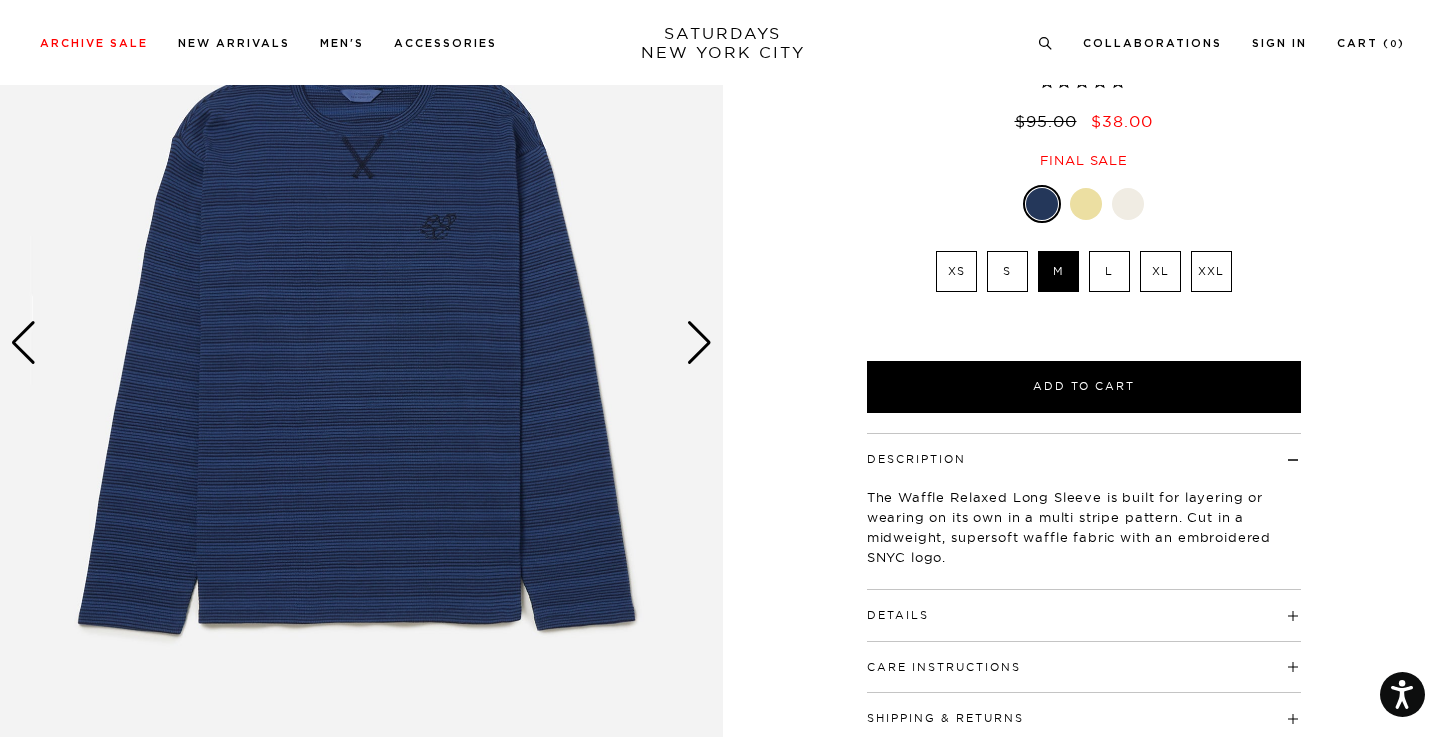 scroll, scrollTop: 209, scrollLeft: 0, axis: vertical 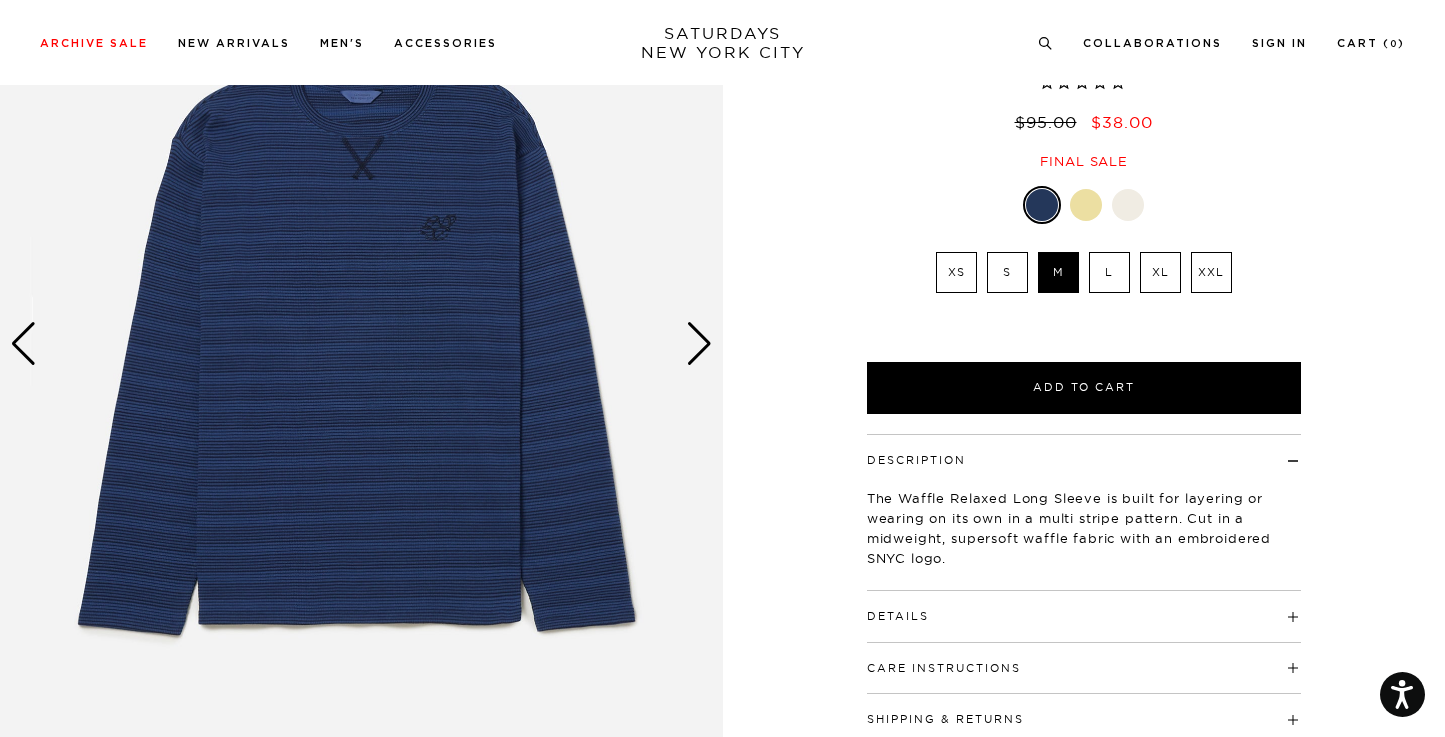 click at bounding box center (699, 344) 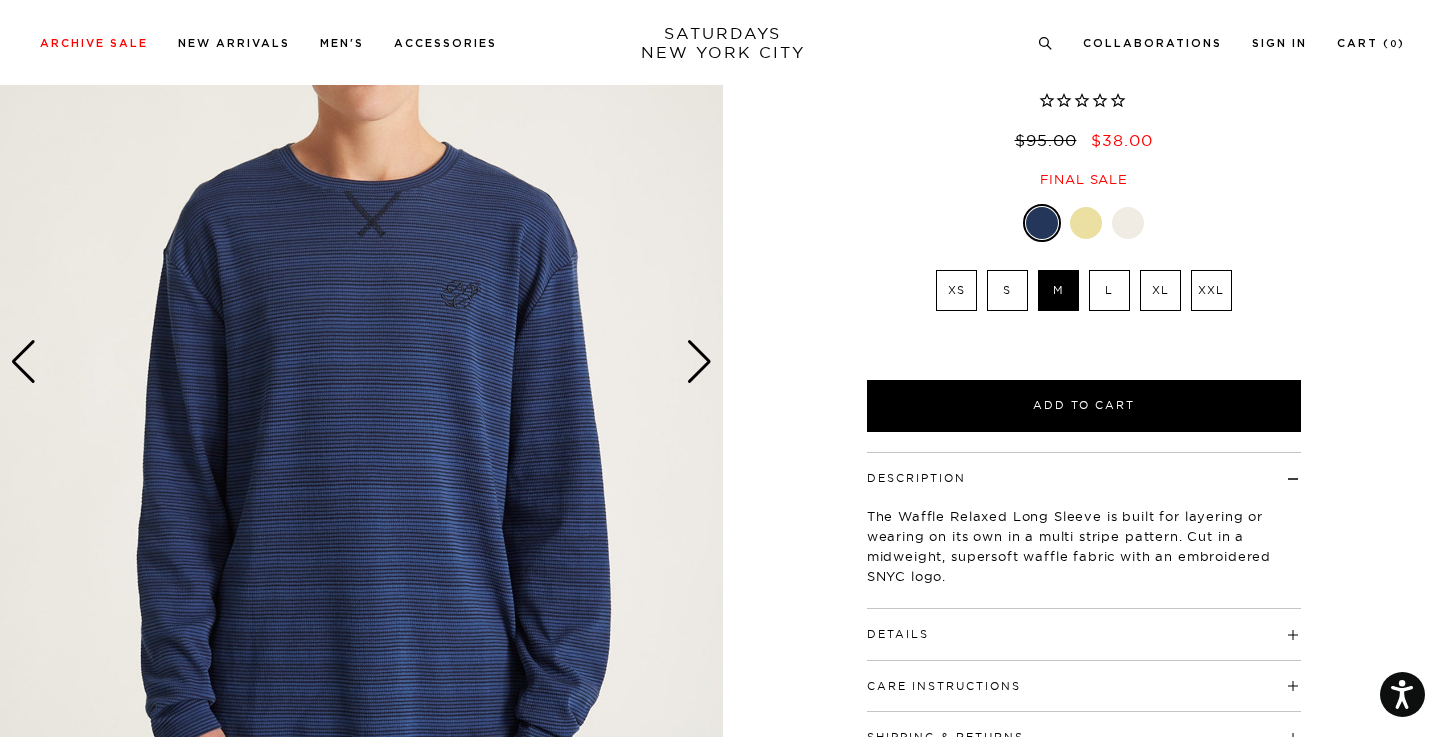 scroll, scrollTop: 187, scrollLeft: 0, axis: vertical 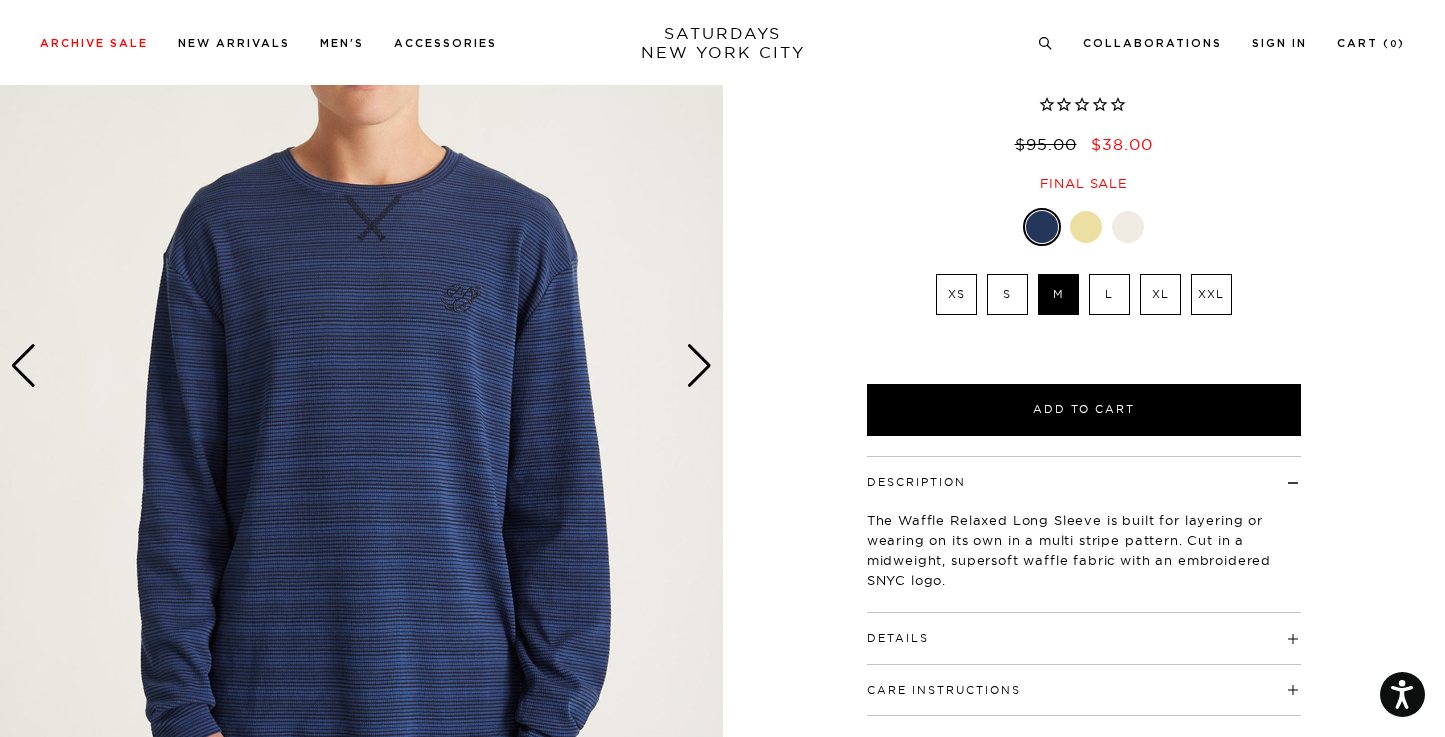 click at bounding box center [1086, 227] 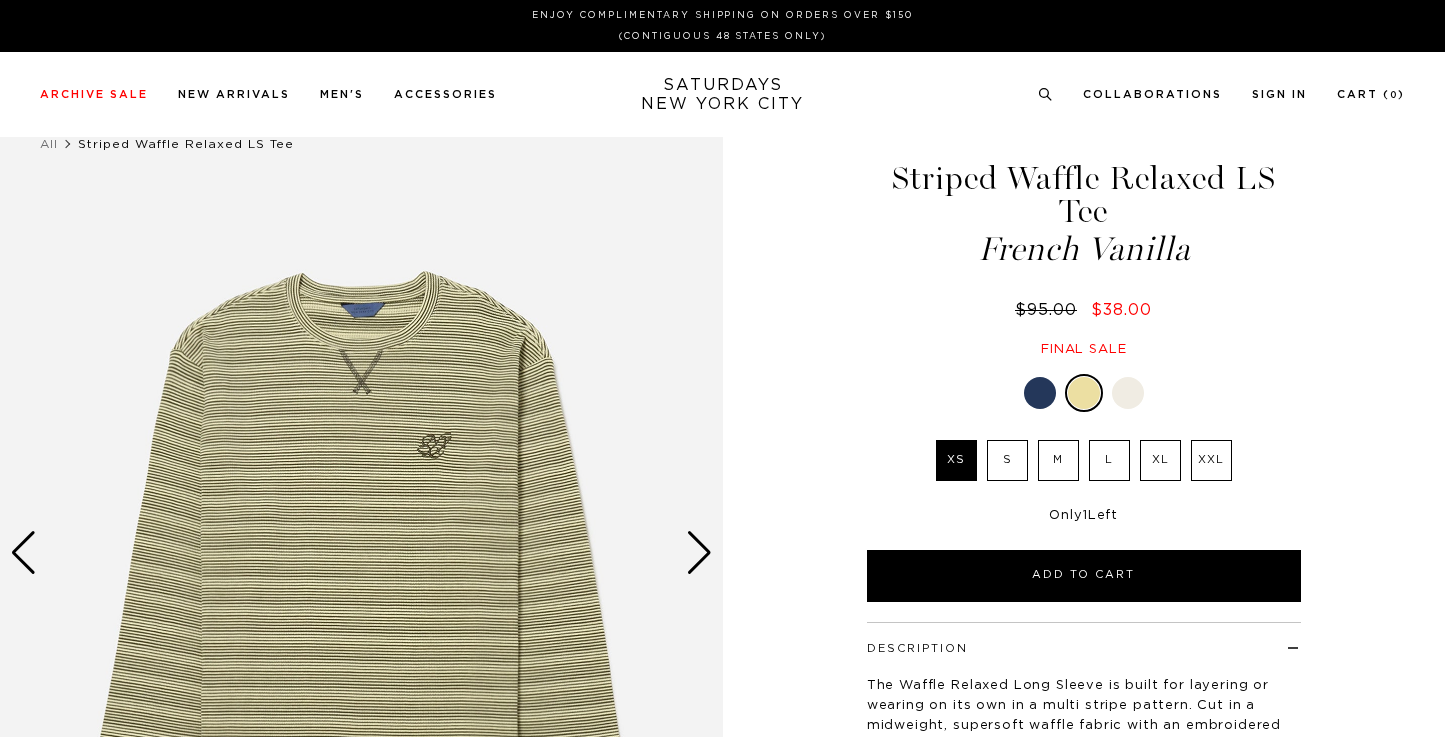 scroll, scrollTop: 0, scrollLeft: 0, axis: both 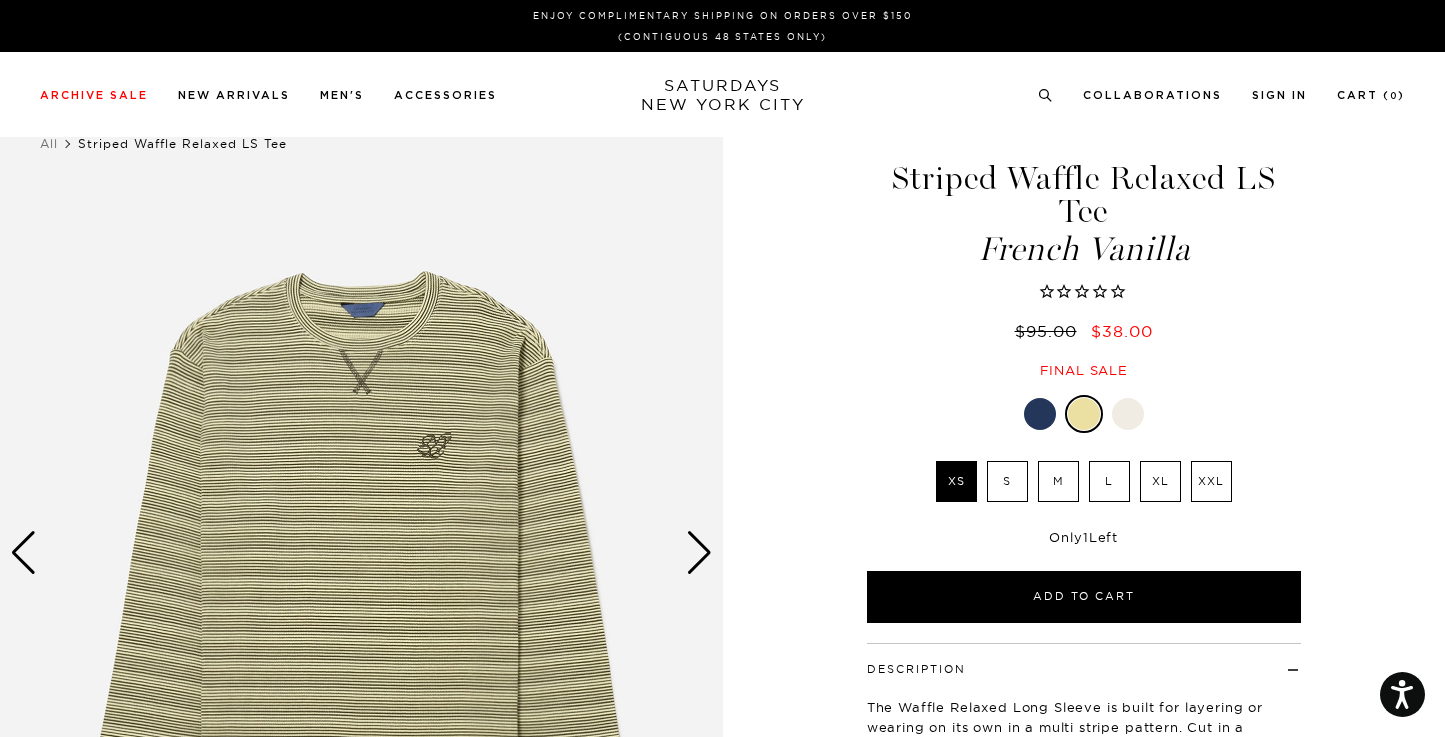 click at bounding box center [1128, 414] 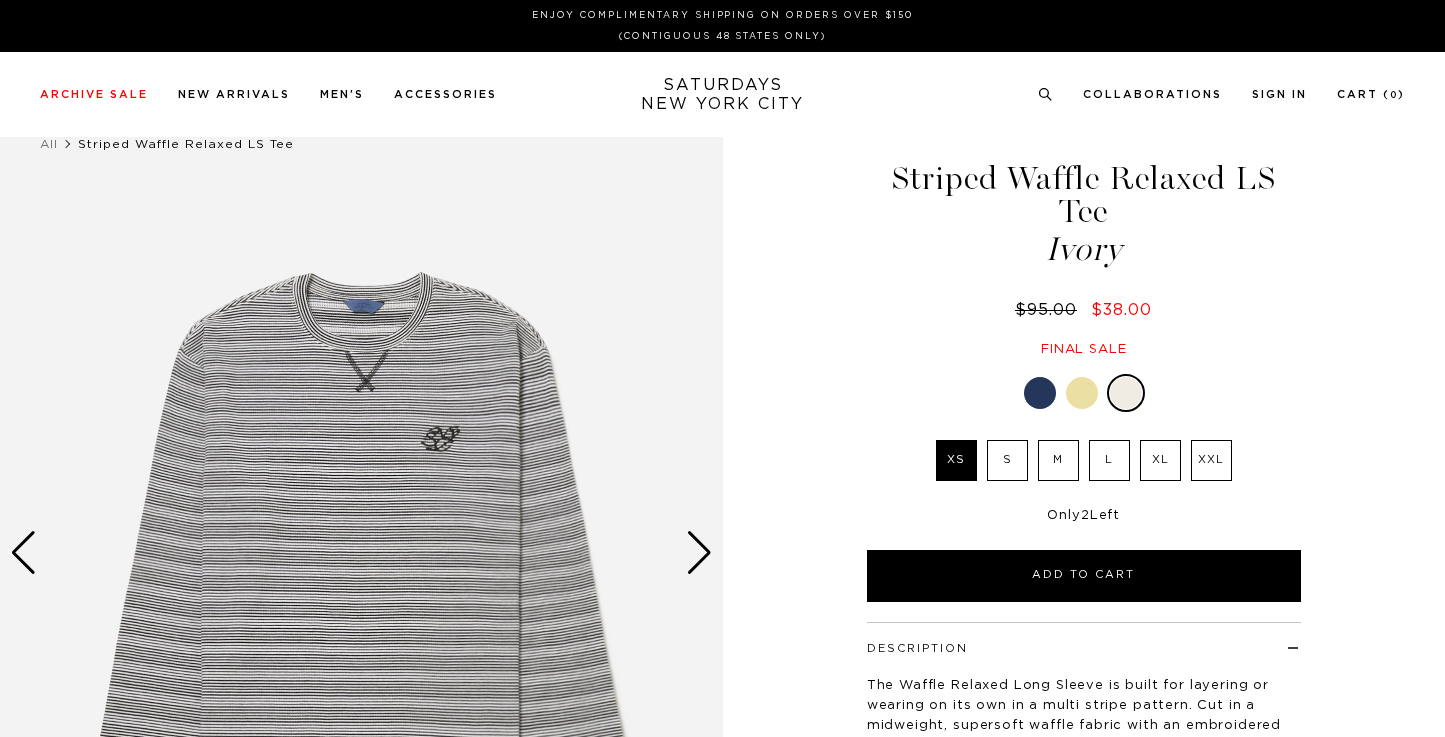 scroll, scrollTop: 0, scrollLeft: 0, axis: both 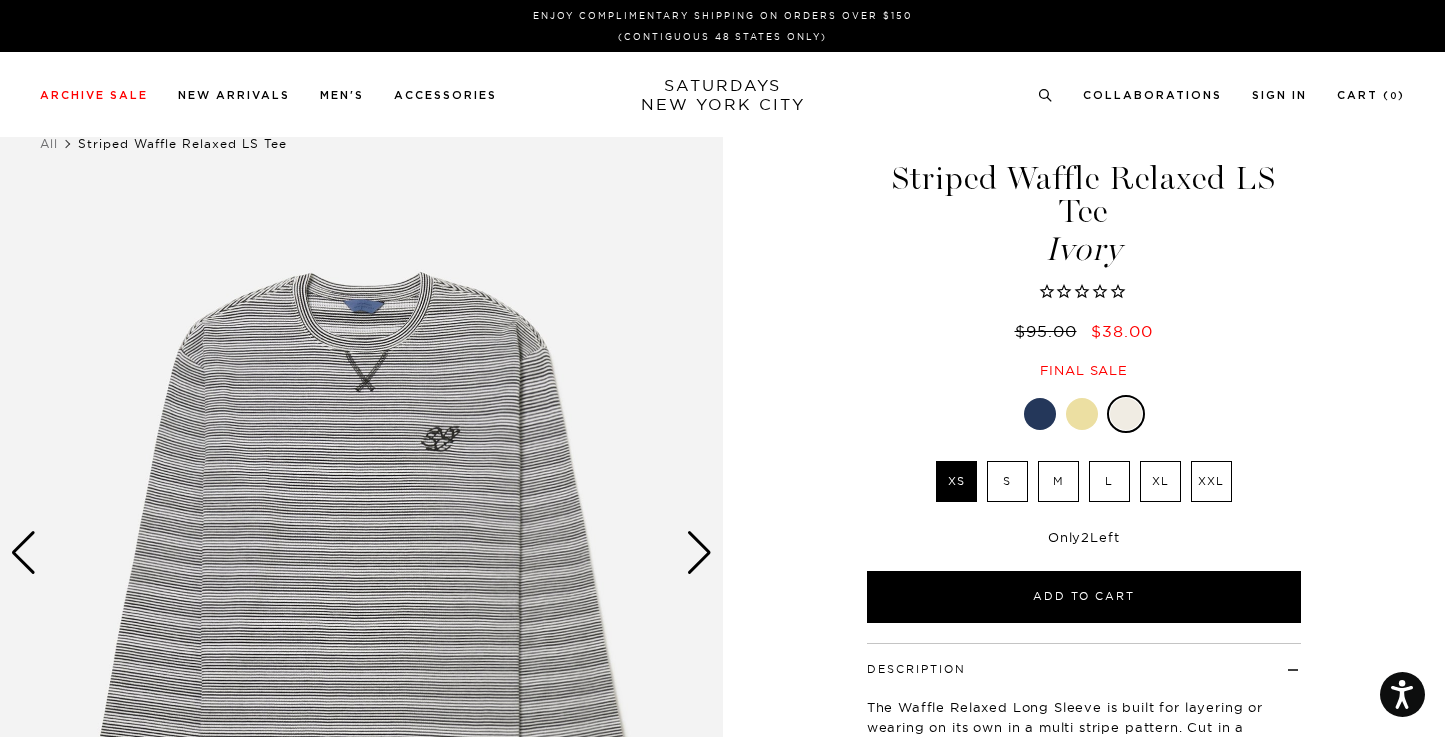 click at bounding box center (1082, 414) 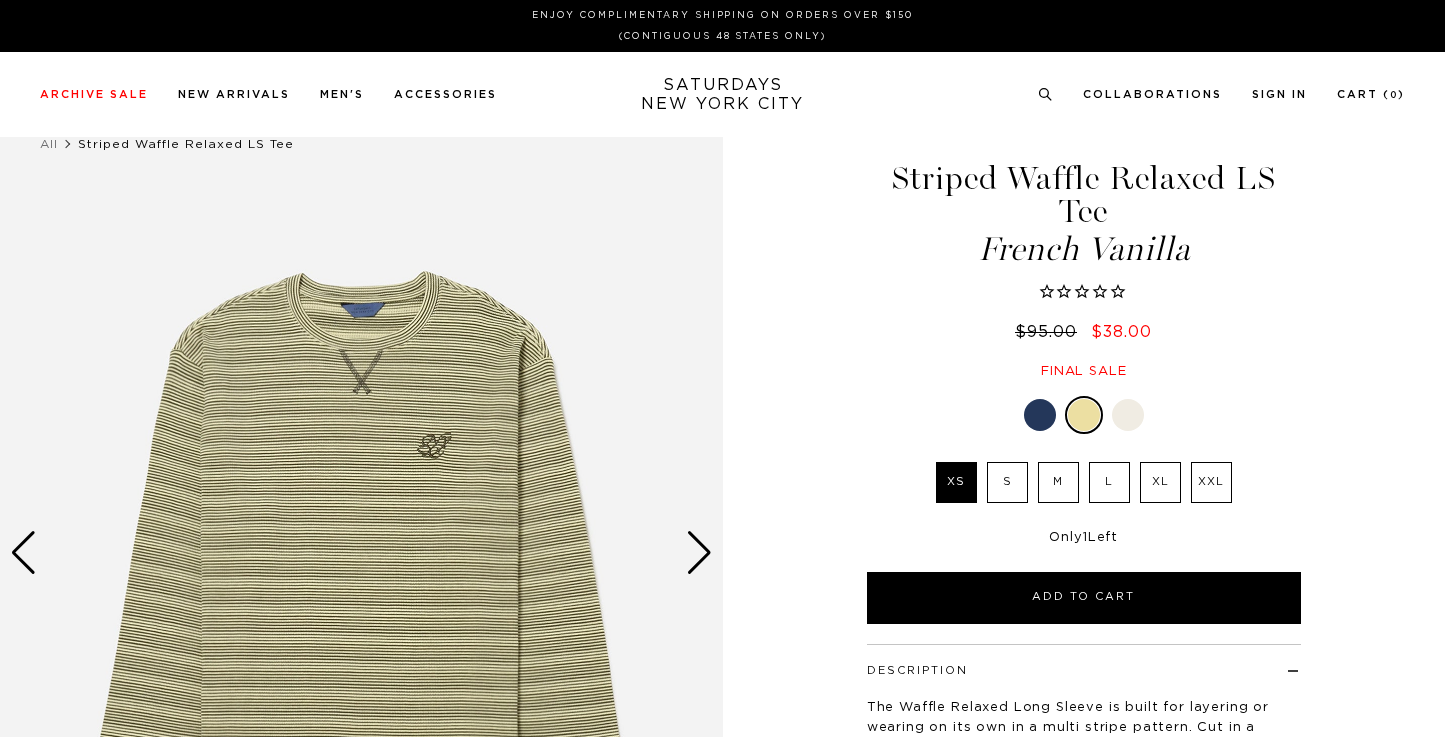 scroll, scrollTop: 0, scrollLeft: 0, axis: both 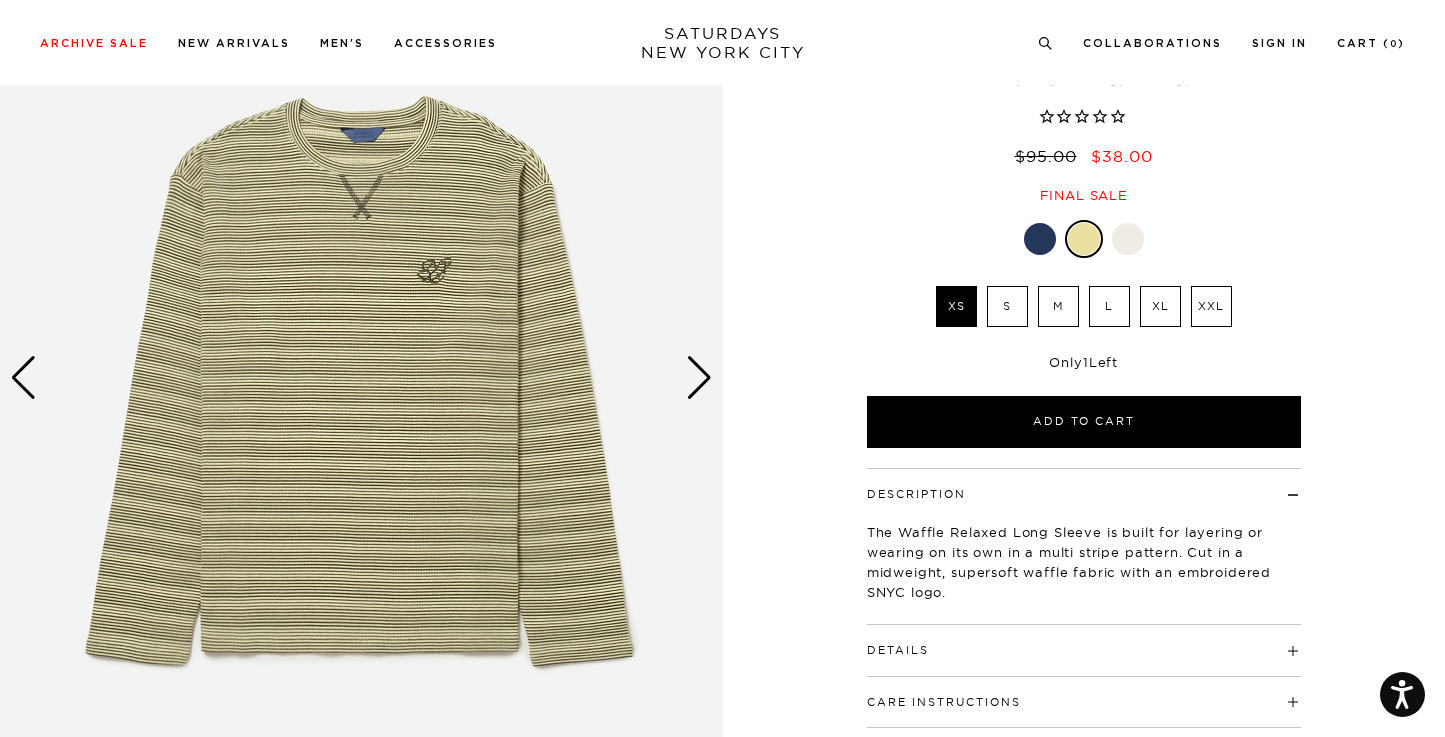 click at bounding box center [699, 378] 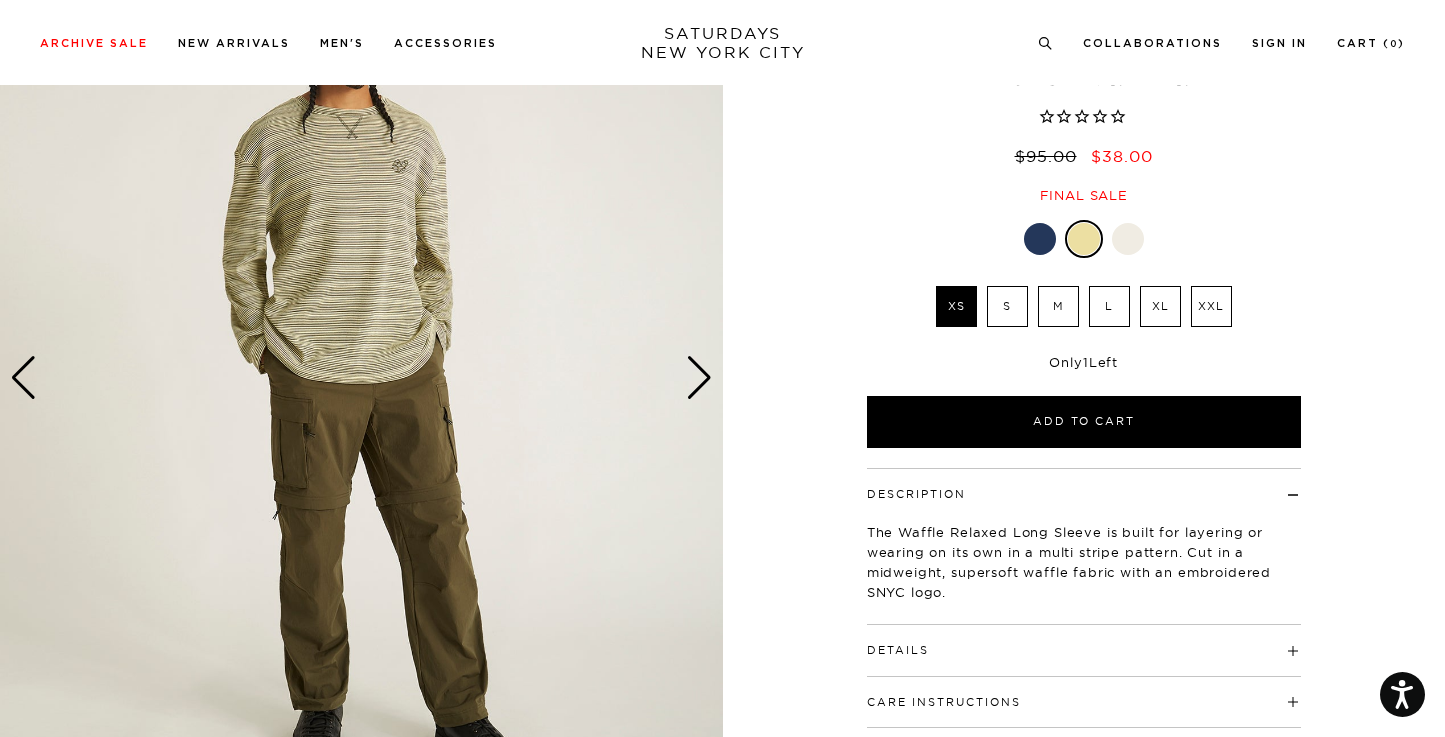 click at bounding box center (699, 378) 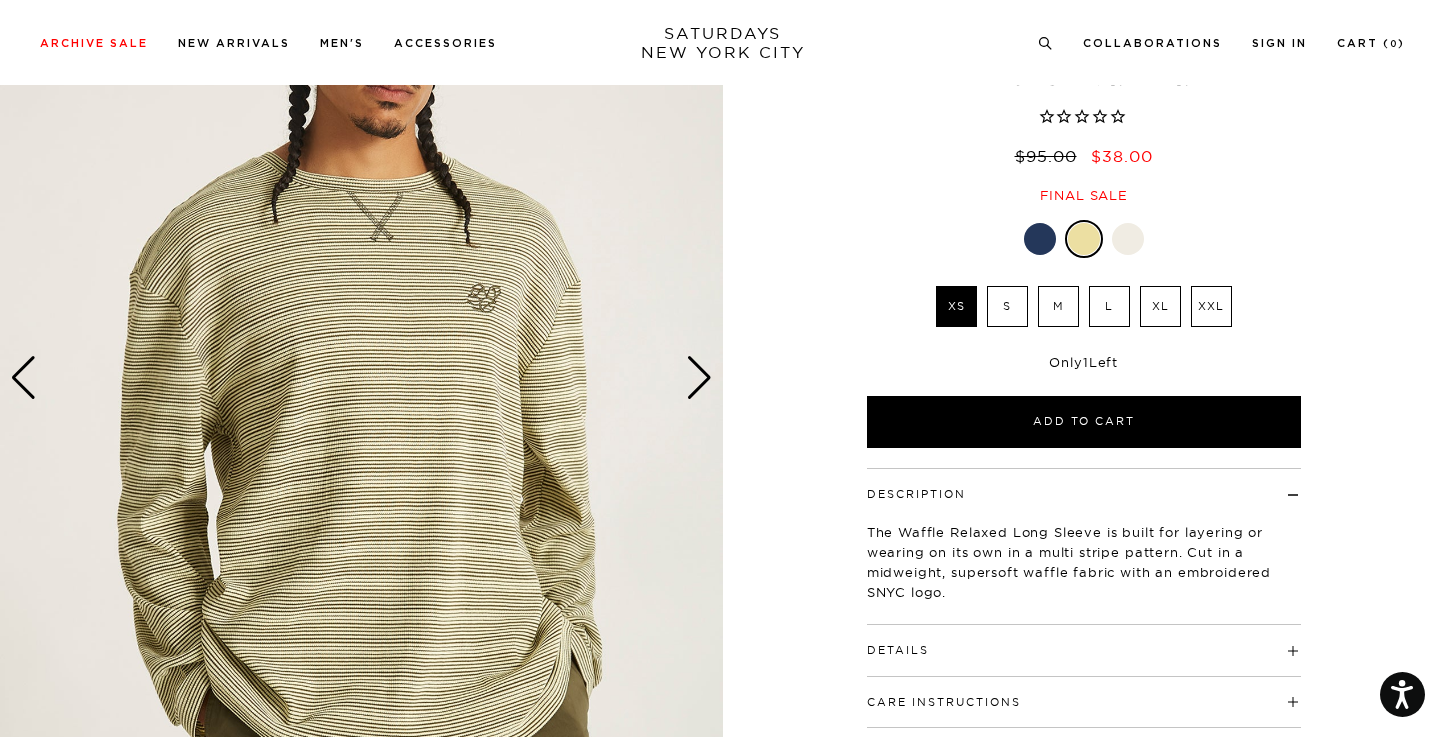 click on "M" at bounding box center [1058, 306] 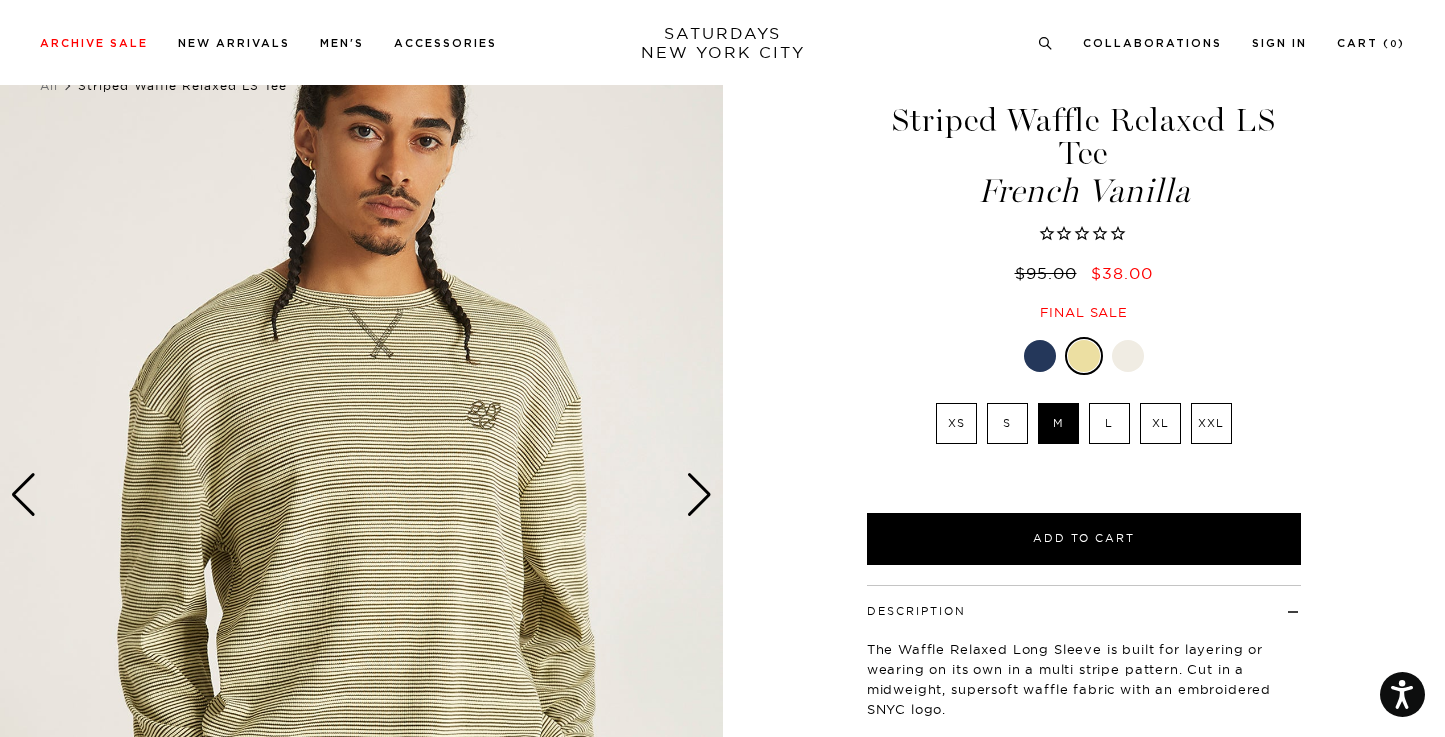scroll, scrollTop: 60, scrollLeft: 0, axis: vertical 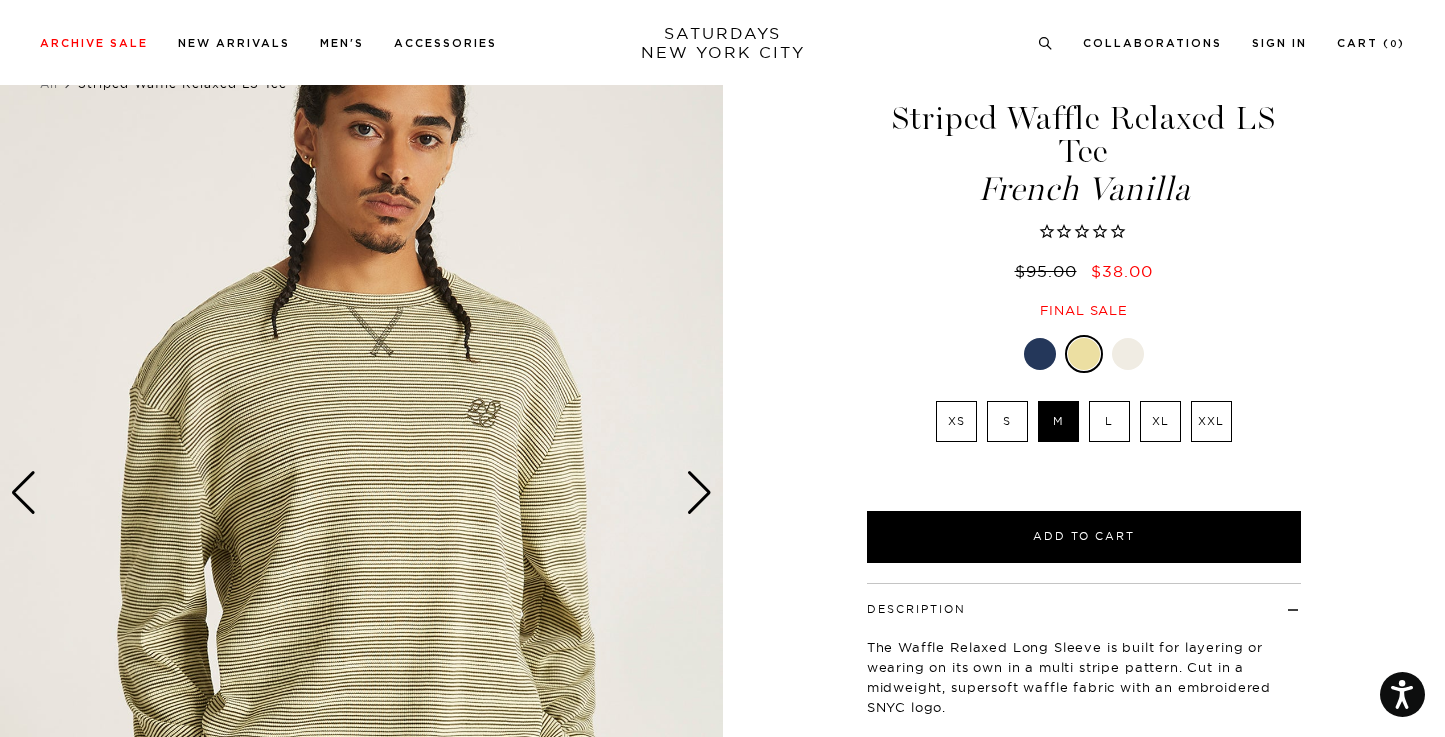 click at bounding box center (1040, 354) 